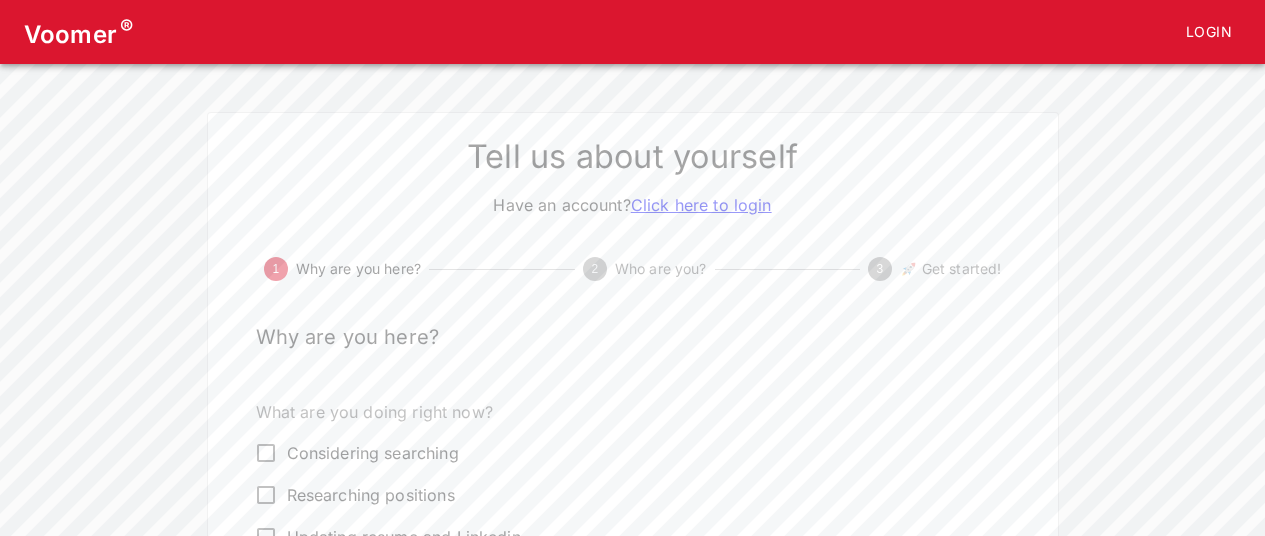 scroll, scrollTop: 0, scrollLeft: 0, axis: both 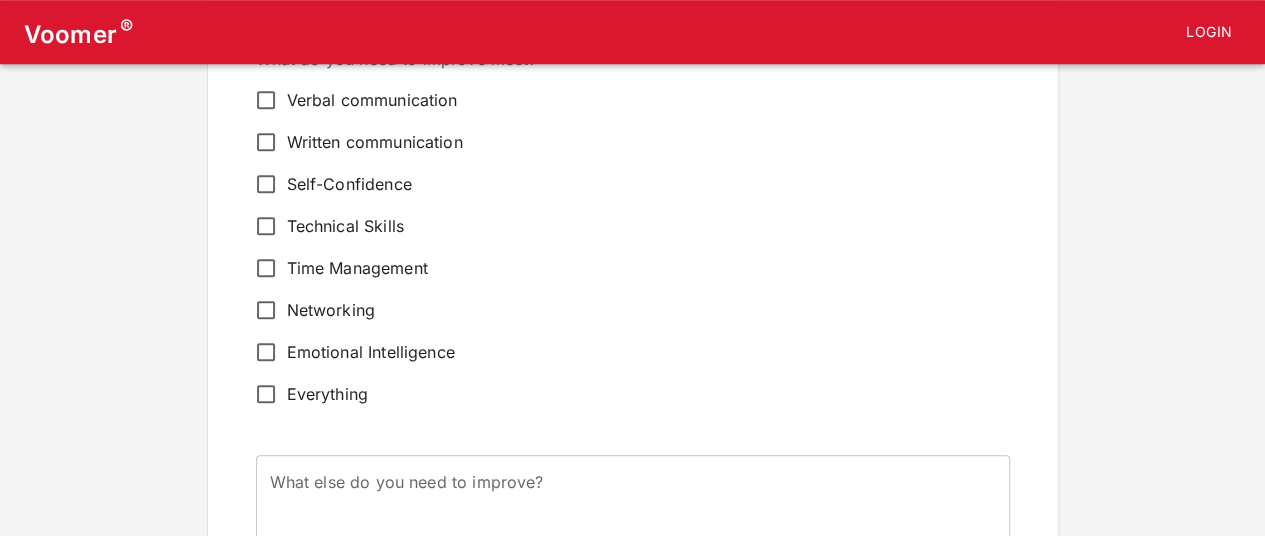 drag, startPoint x: 267, startPoint y: 396, endPoint x: 278, endPoint y: 397, distance: 11.045361 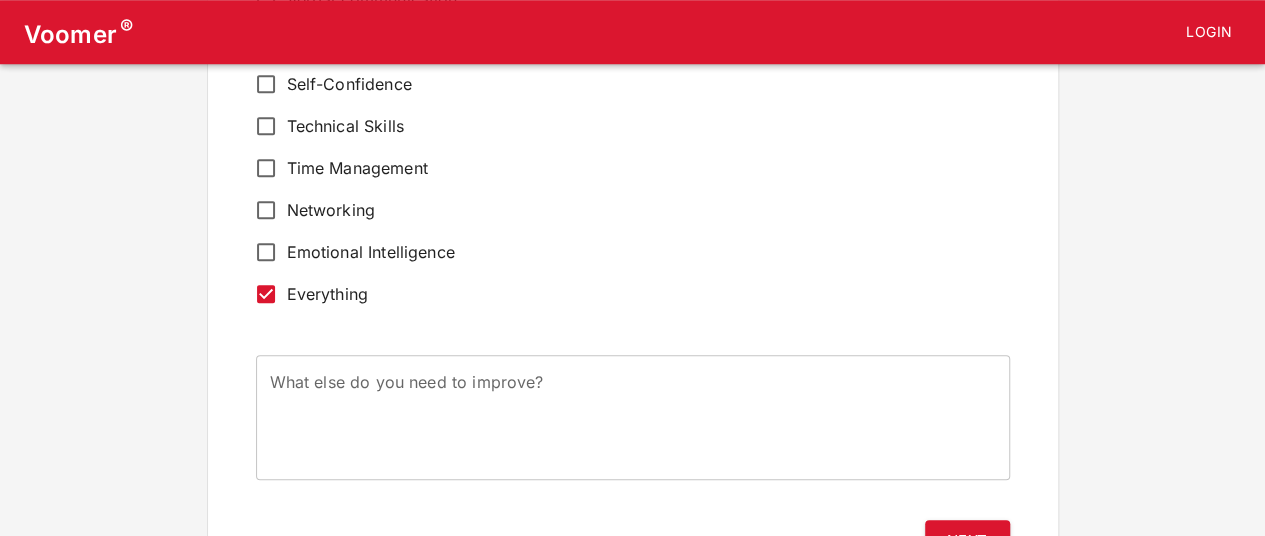 scroll, scrollTop: 898, scrollLeft: 0, axis: vertical 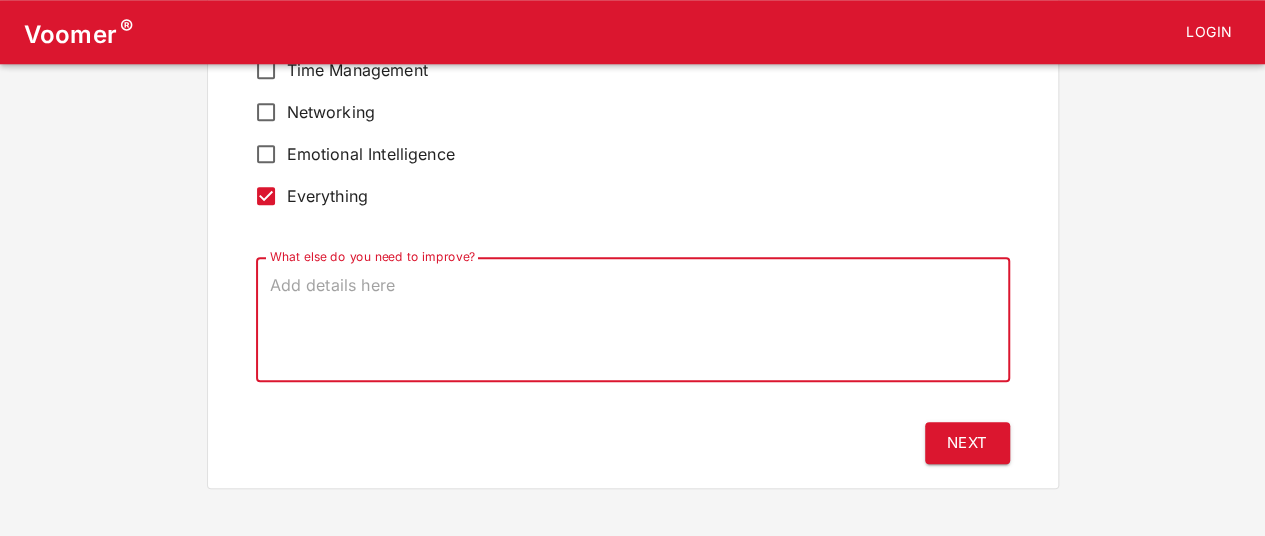 click on "What else do you need to improve?" at bounding box center (633, 320) 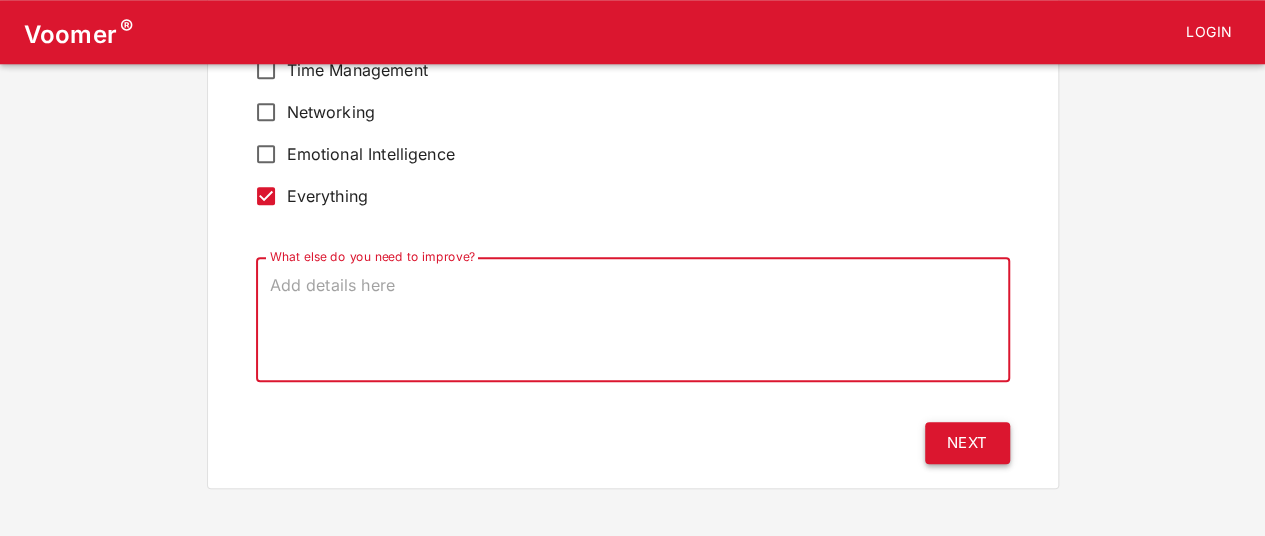 click on "Next" at bounding box center (967, 443) 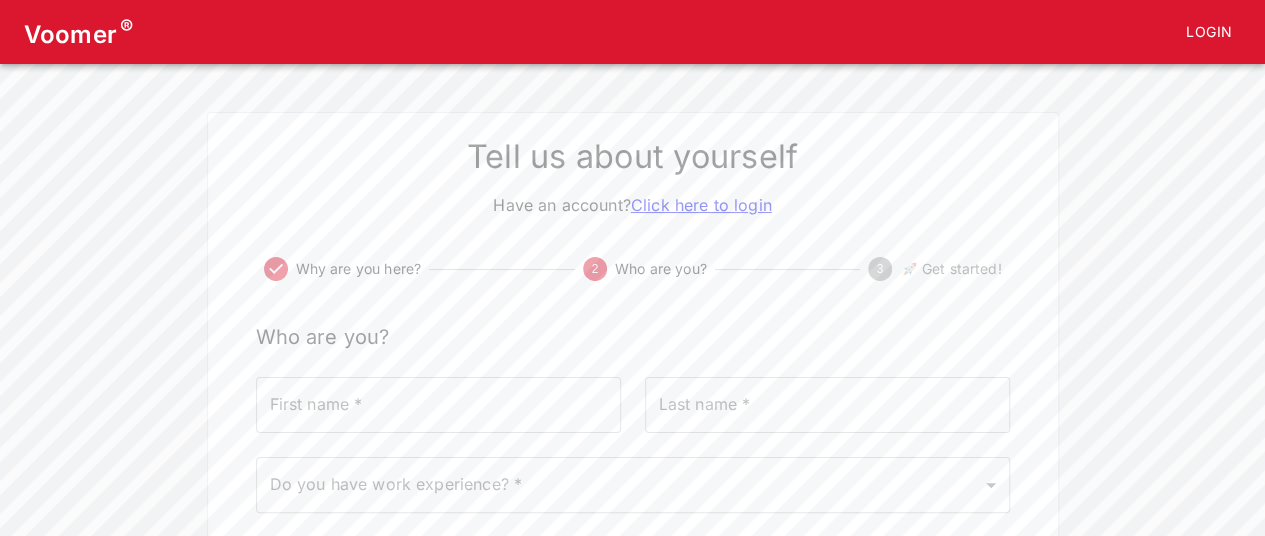 click on "First name *" at bounding box center [438, 405] 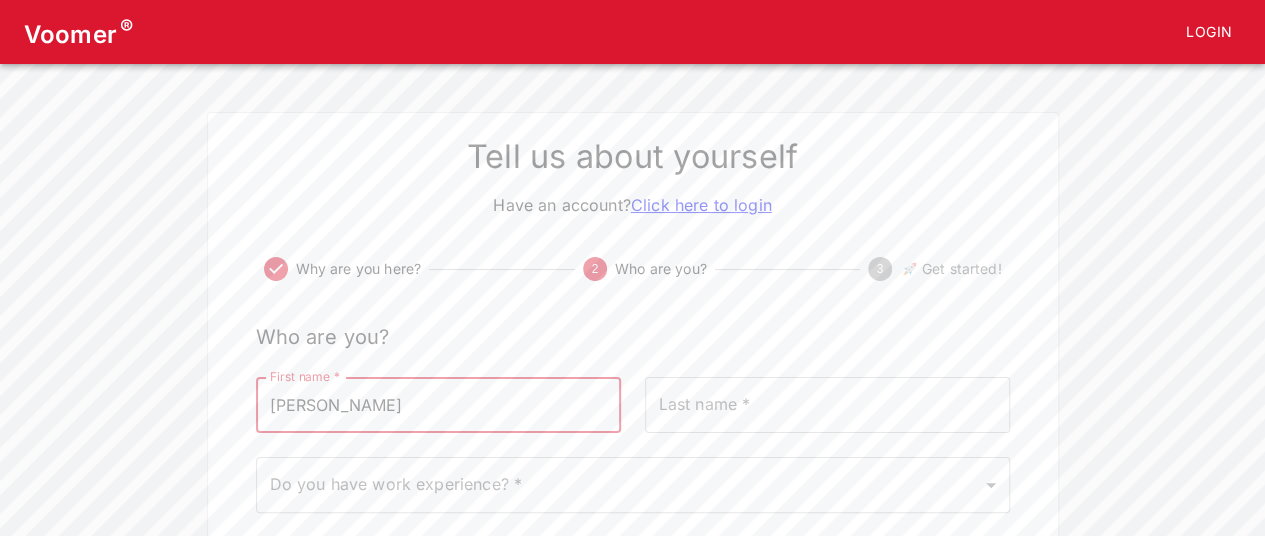 type on "[PERSON_NAME]" 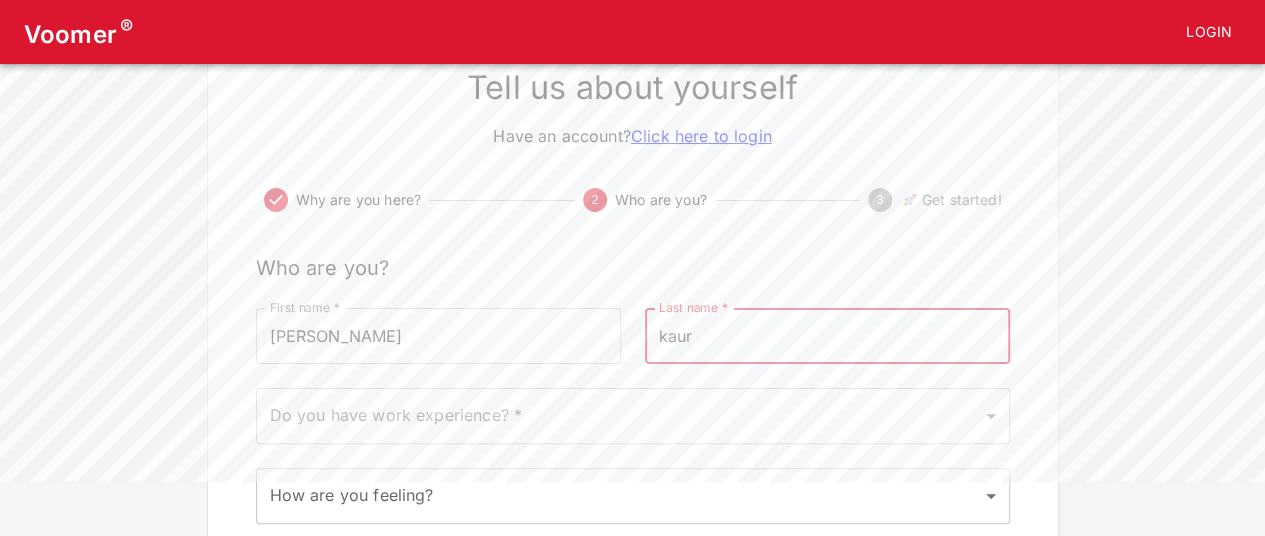 scroll, scrollTop: 100, scrollLeft: 0, axis: vertical 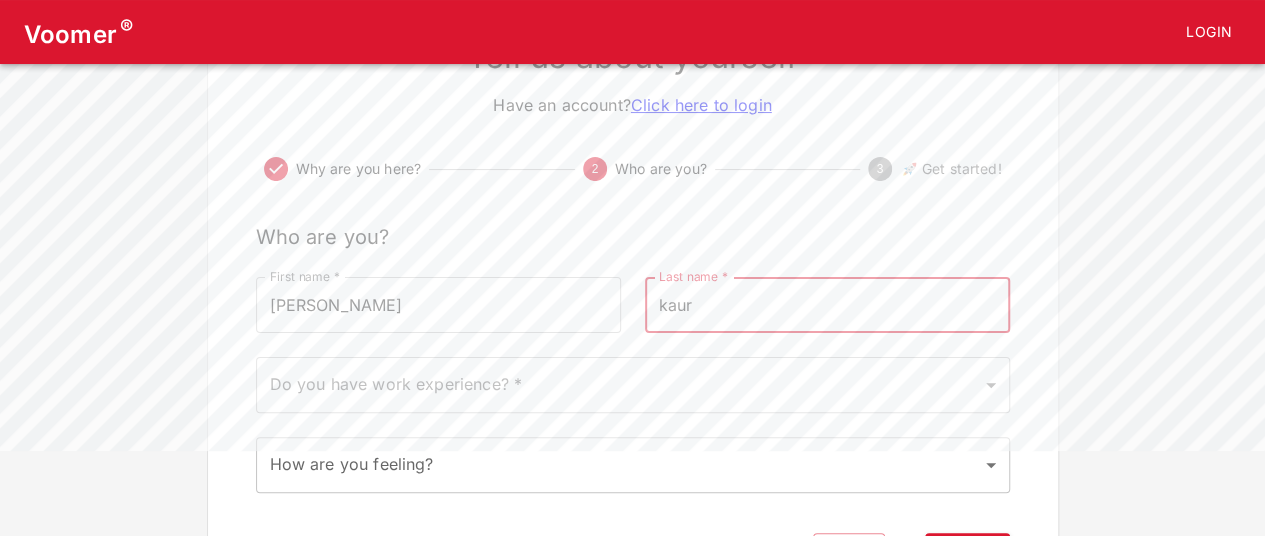 type on "kaur" 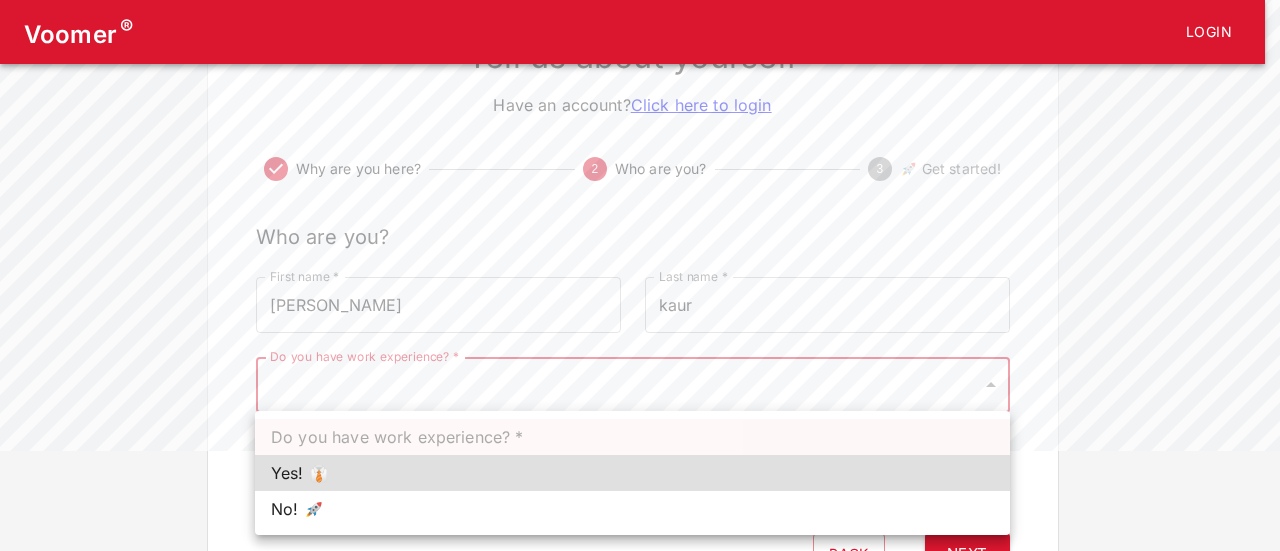 click on "Yes! 👔" at bounding box center [632, 473] 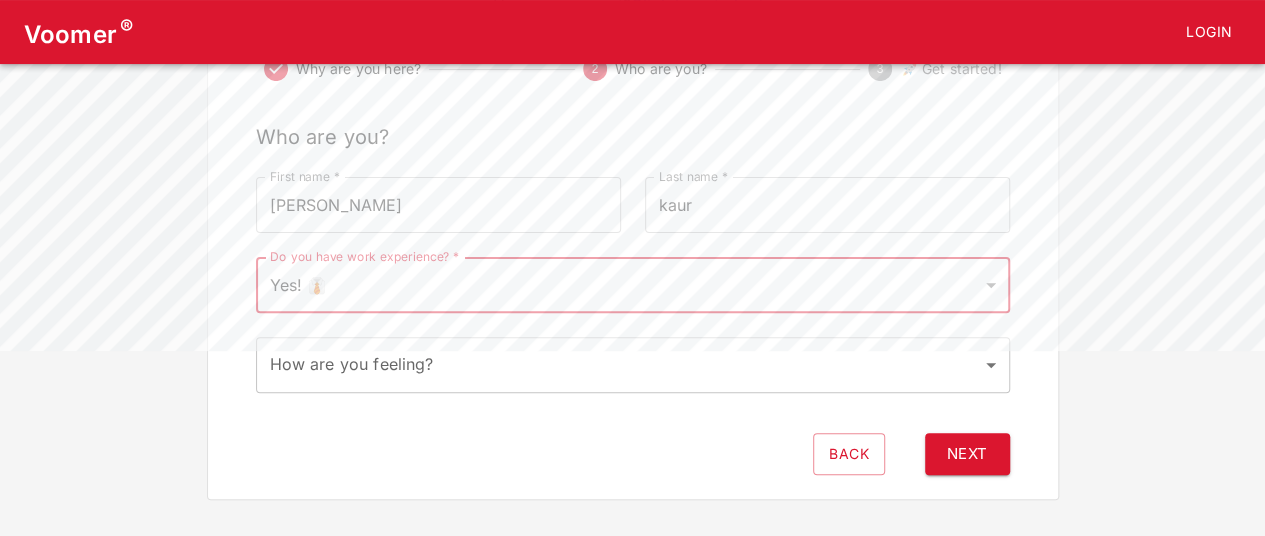 click on "Voomer ® Login Tell us about yourself Have an account?  Click here to login Why are you here? 2 Who are you? 3 🚀 Get started! Who are you? First name * [PERSON_NAME] First name * Last name * [PERSON_NAME] Last name * Do you have work experience? * Yes! 👔 1 Do you have work experience? * How are you feeling? ​ How are you feeling? Back Next" at bounding box center (632, 150) 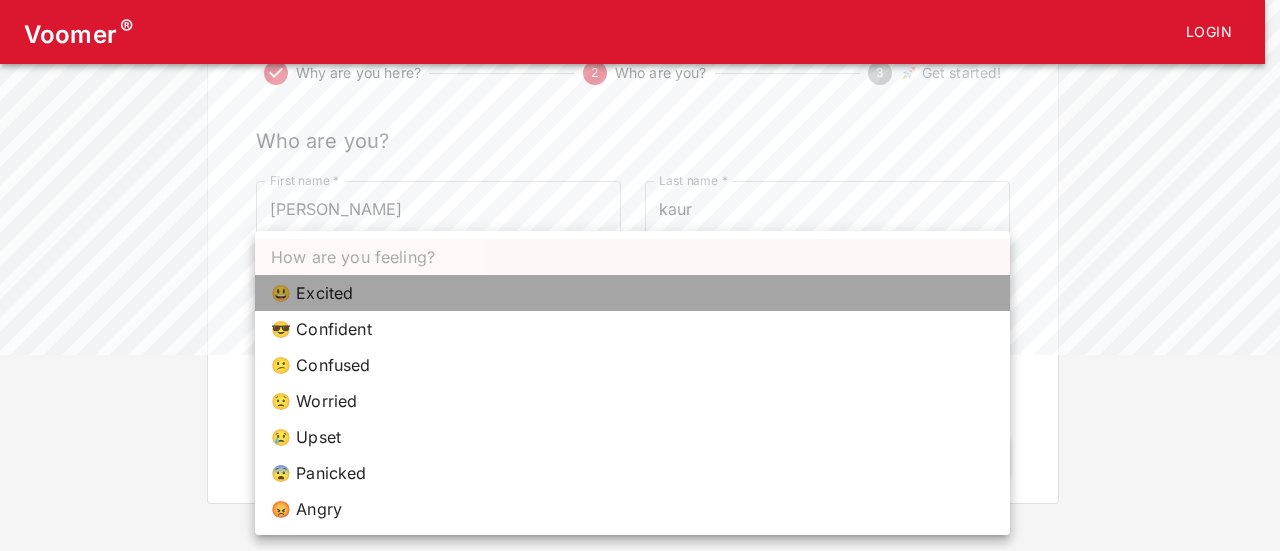 drag, startPoint x: 379, startPoint y: 295, endPoint x: 423, endPoint y: 299, distance: 44.181442 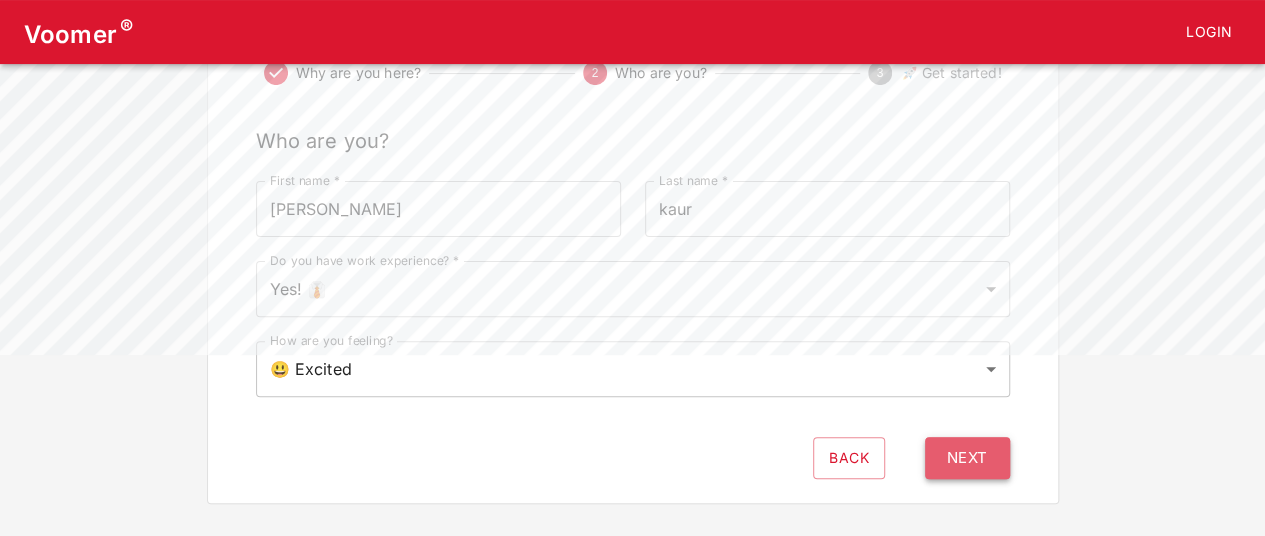 click on "Next" at bounding box center (967, 458) 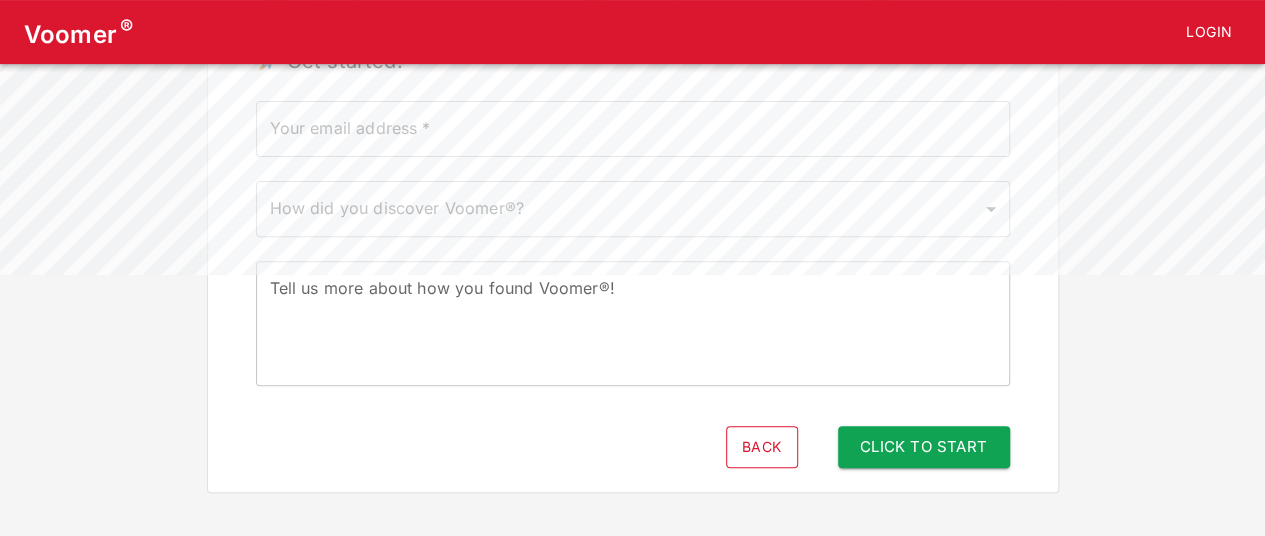 scroll, scrollTop: 280, scrollLeft: 0, axis: vertical 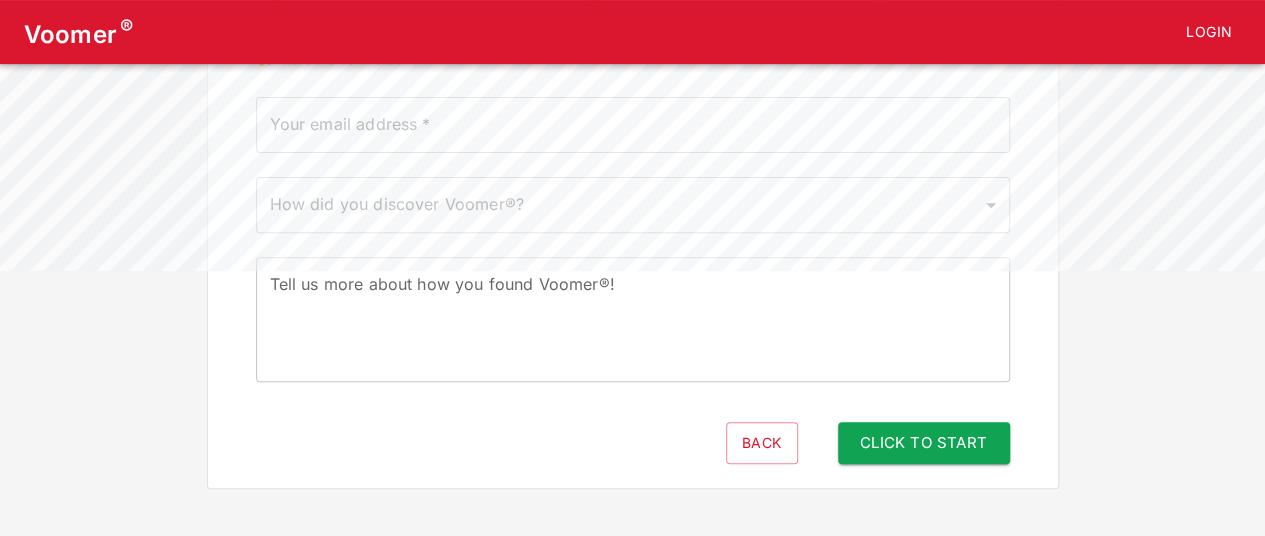 click on "Your email address *" at bounding box center [633, 125] 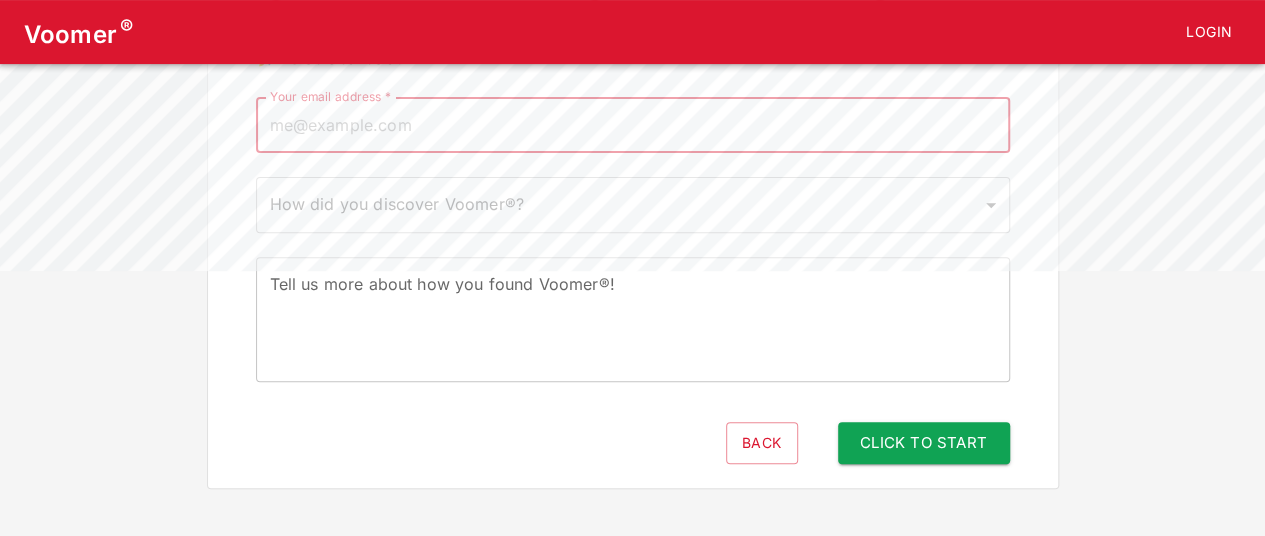 type on "[EMAIL_ADDRESS][DOMAIN_NAME]" 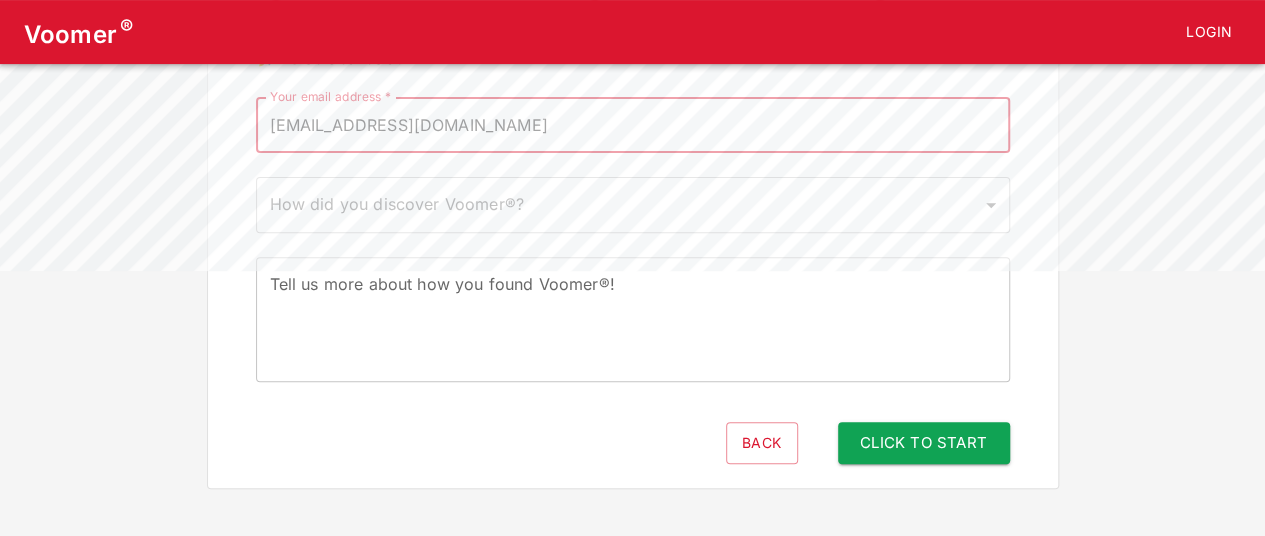 click on "Voomer ® Login Tell us about yourself Have an account?  Click here to login Why are you here? Who are you? 3 🚀 Get started! 🚀 Get started! Your email address * [EMAIL_ADDRESS][DOMAIN_NAME] Your email address * How did you discover Voomer®? ​ How did you discover Voomer®? Tell us more about how you found Voomer®! x Tell us more about how you found Voomer®! Back Click to Start" at bounding box center [632, 104] 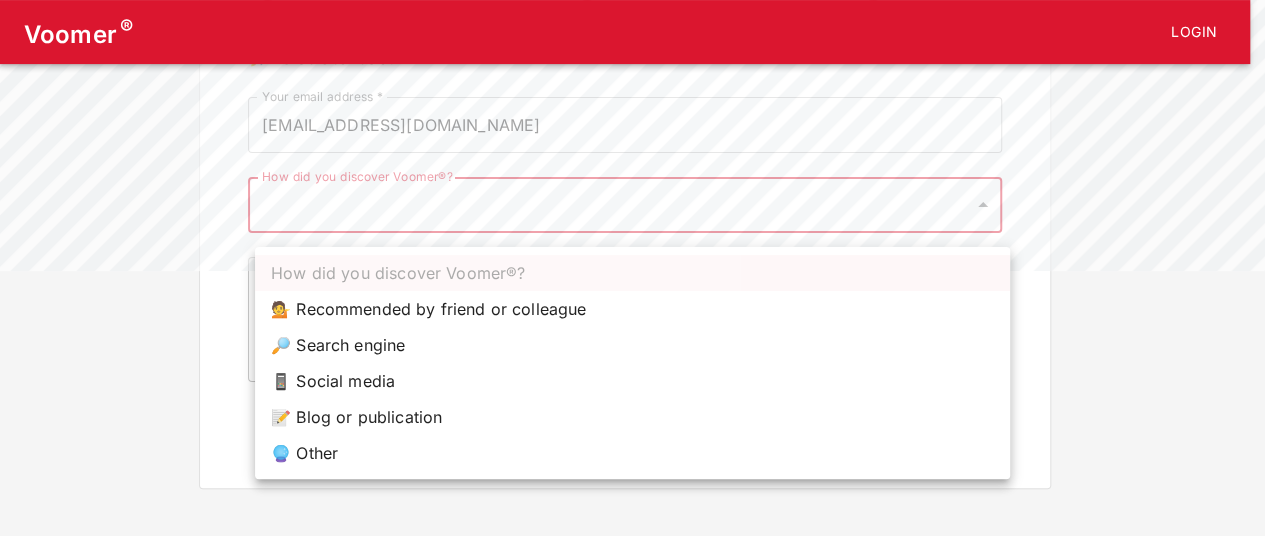scroll, scrollTop: 265, scrollLeft: 0, axis: vertical 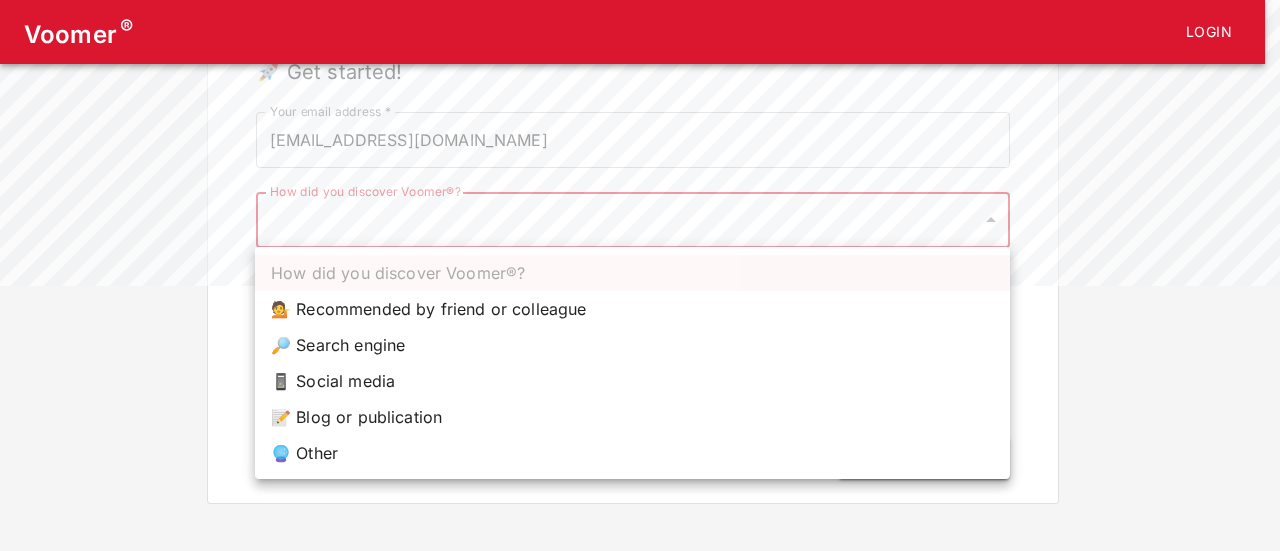 click on "🔎 Search engine" at bounding box center (632, 345) 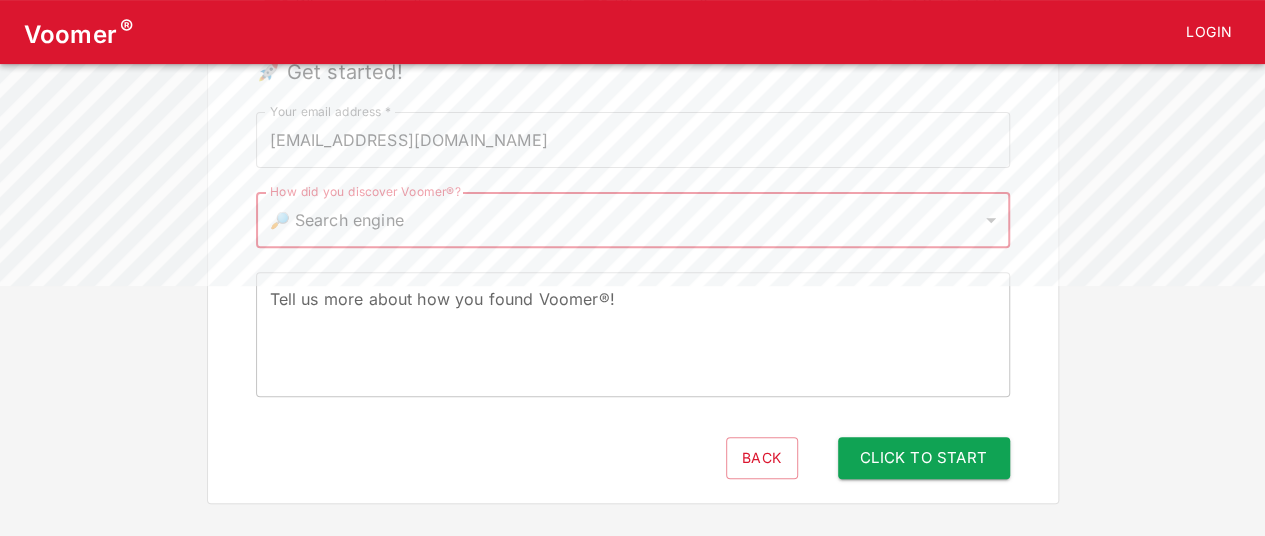 drag, startPoint x: 386, startPoint y: 345, endPoint x: 400, endPoint y: 343, distance: 14.142136 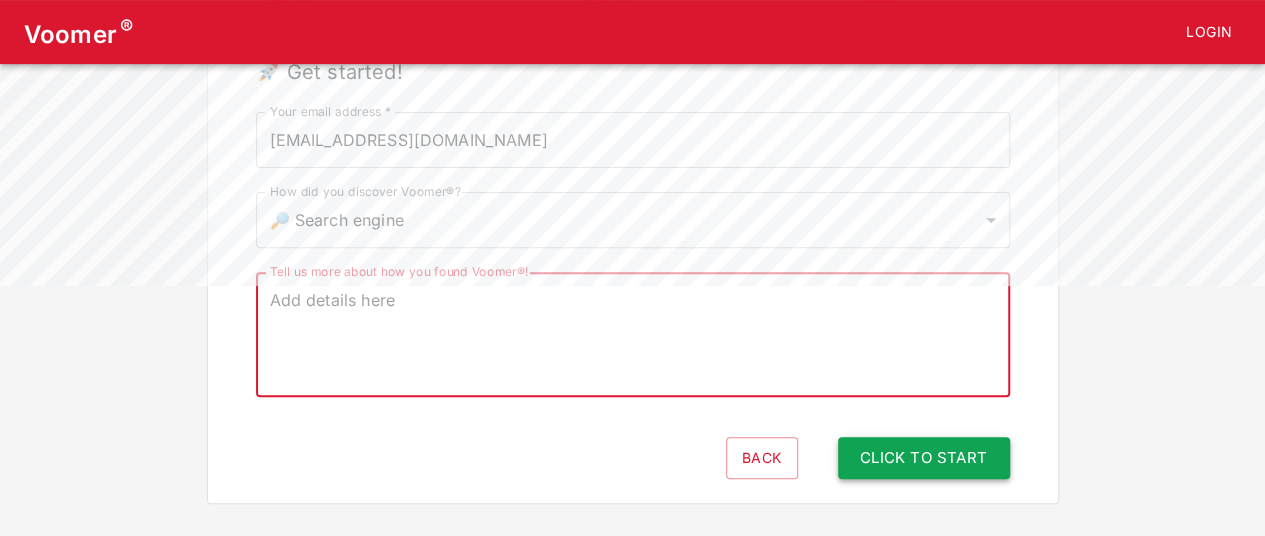click on "Click to Start" at bounding box center (924, 458) 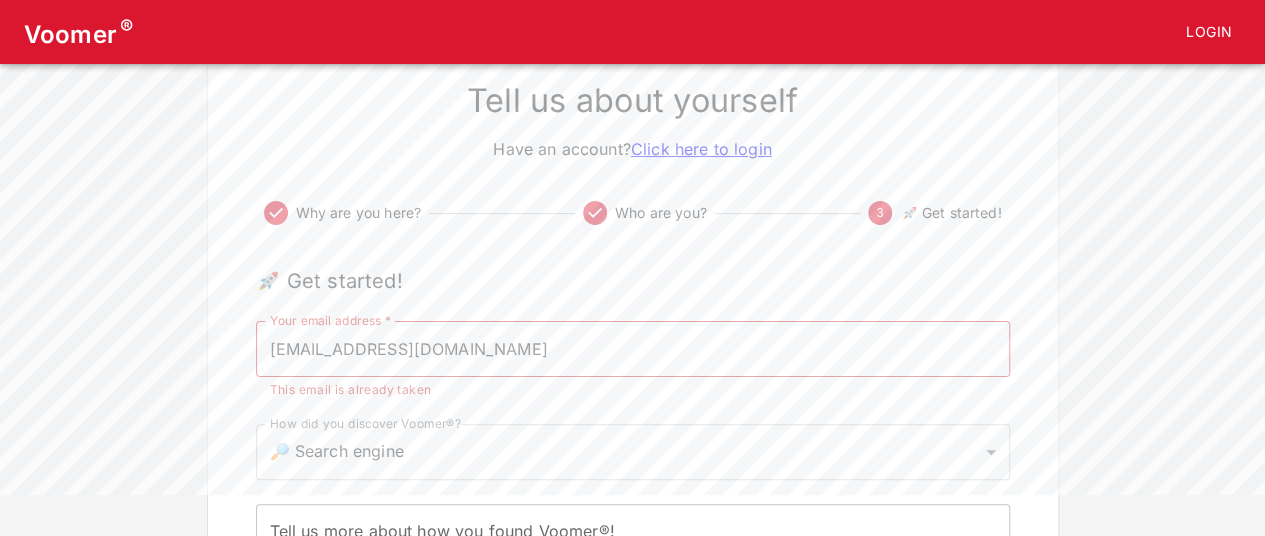 scroll, scrollTop: 100, scrollLeft: 0, axis: vertical 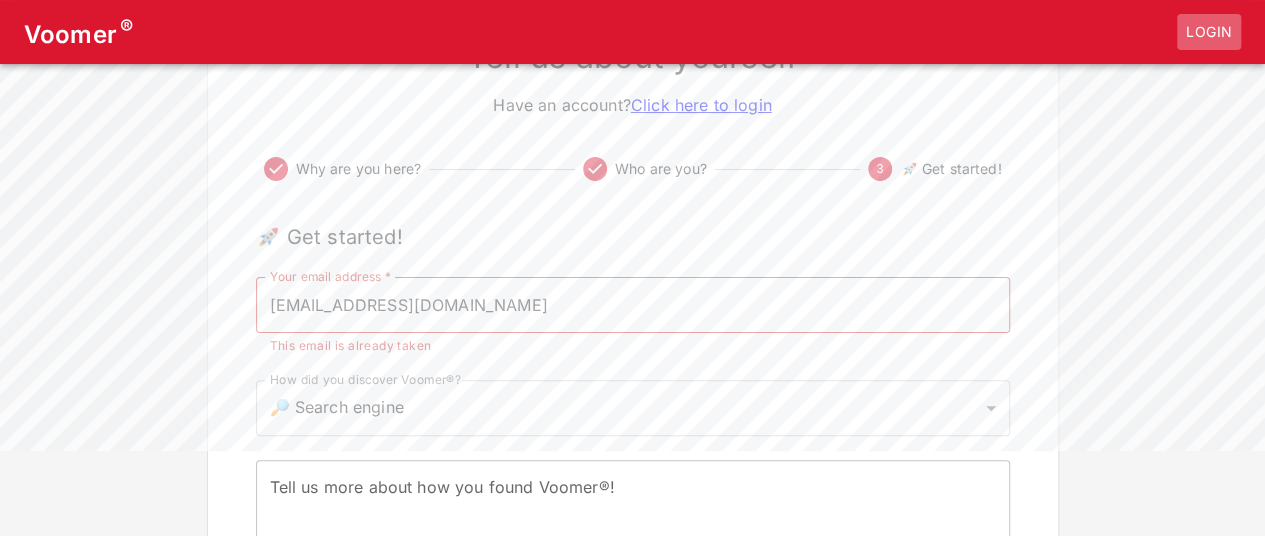 click on "Login" at bounding box center (1209, 32) 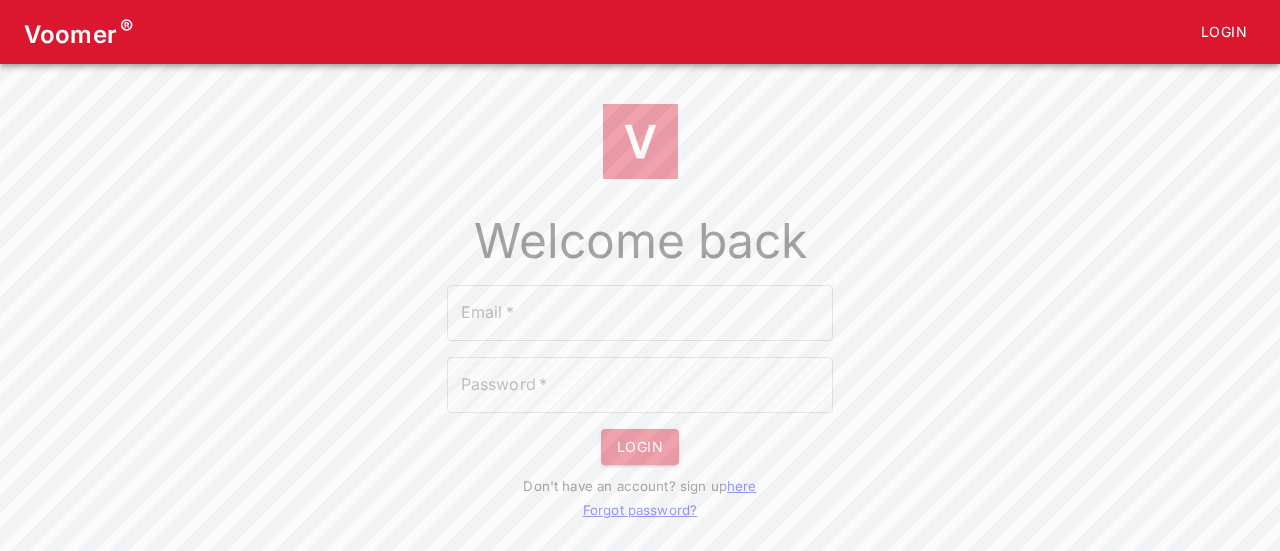 click on "Email   *" at bounding box center [640, 313] 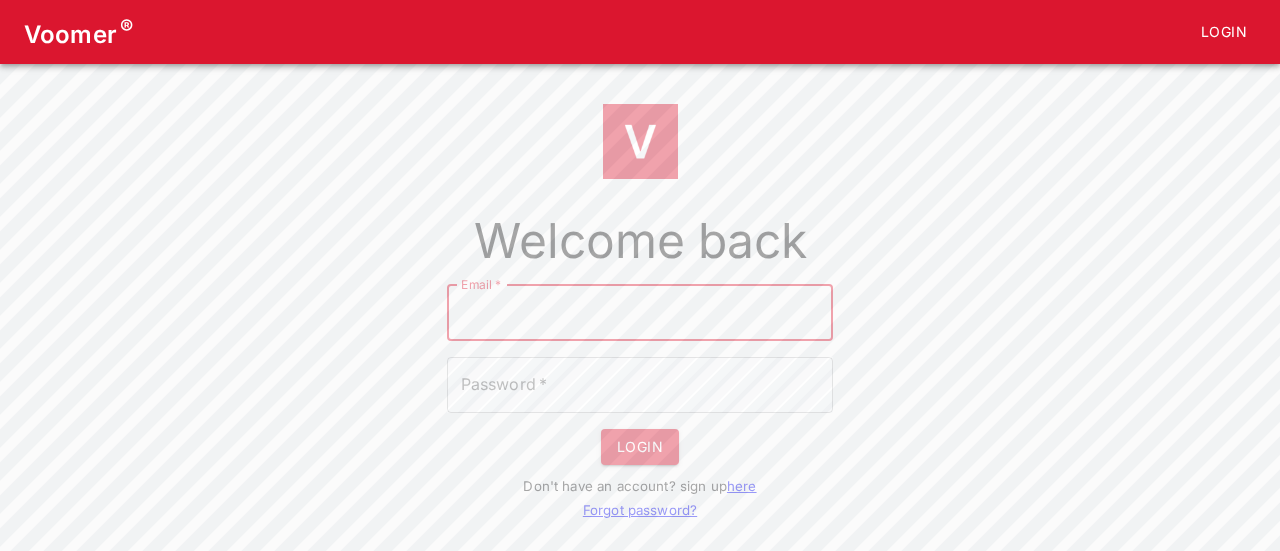 type on "[EMAIL_ADDRESS][DOMAIN_NAME]" 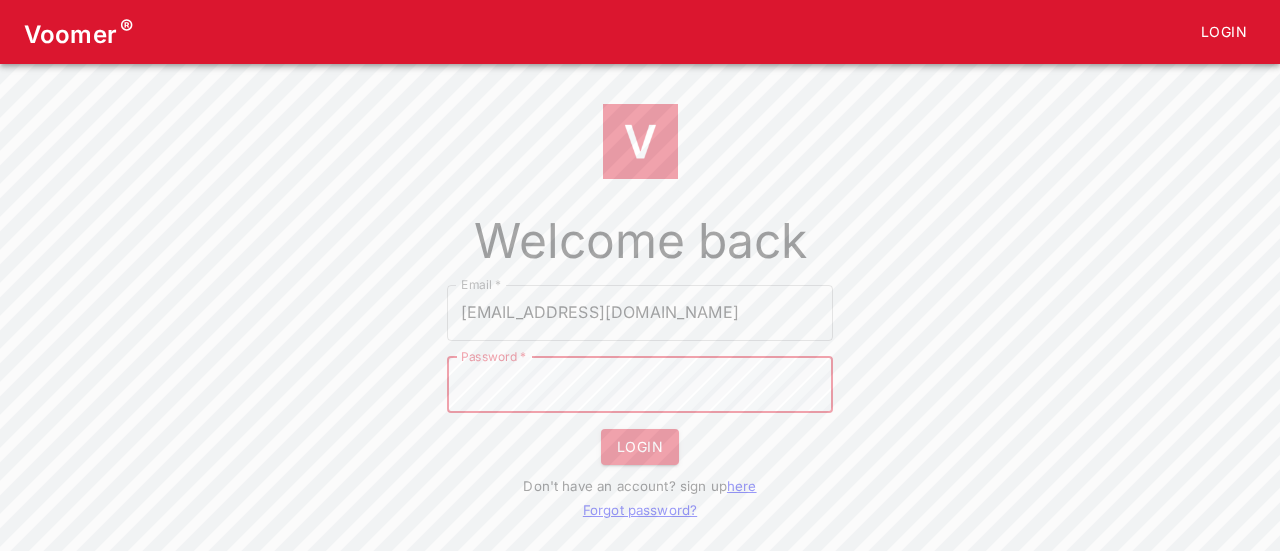 click on "LOGIN" at bounding box center (640, 447) 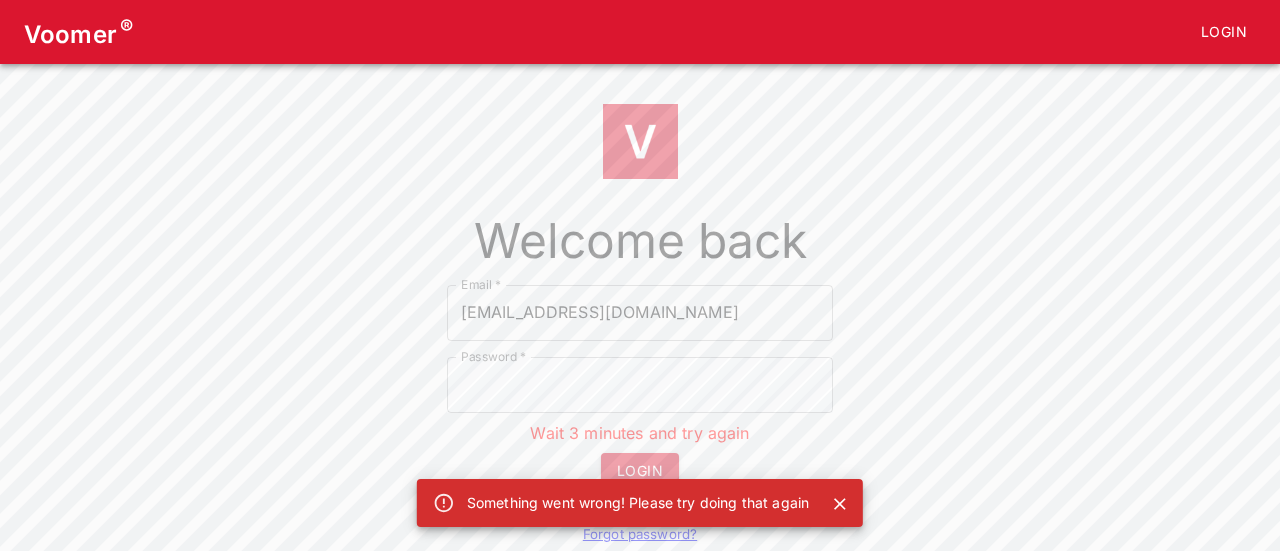 click on "Forgot password?" at bounding box center (640, 534) 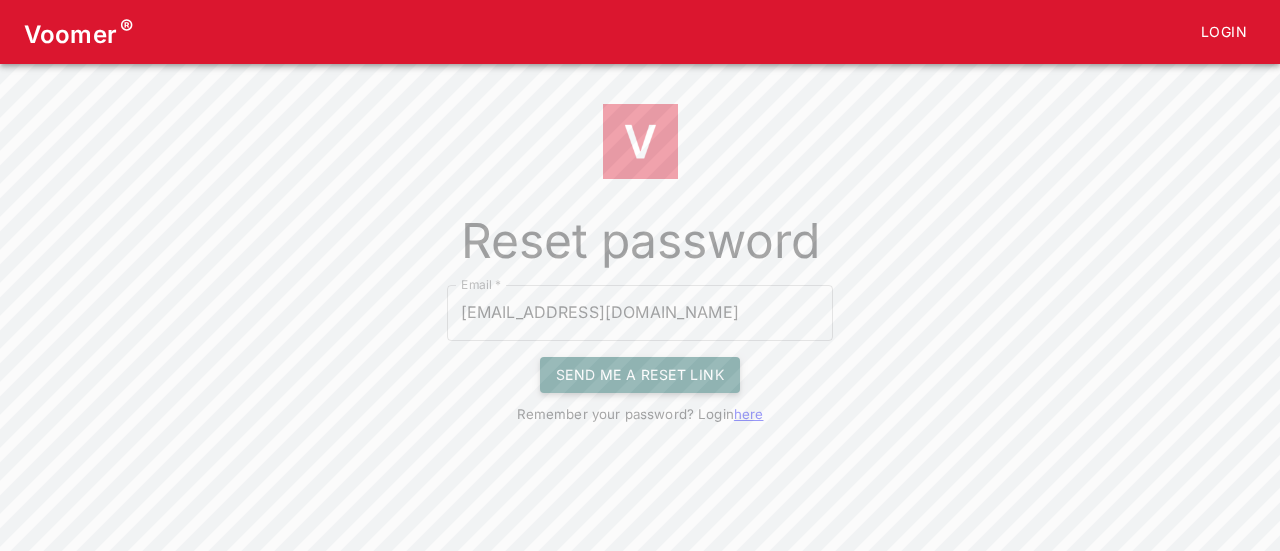 click on "Send me a reset link" at bounding box center (640, 375) 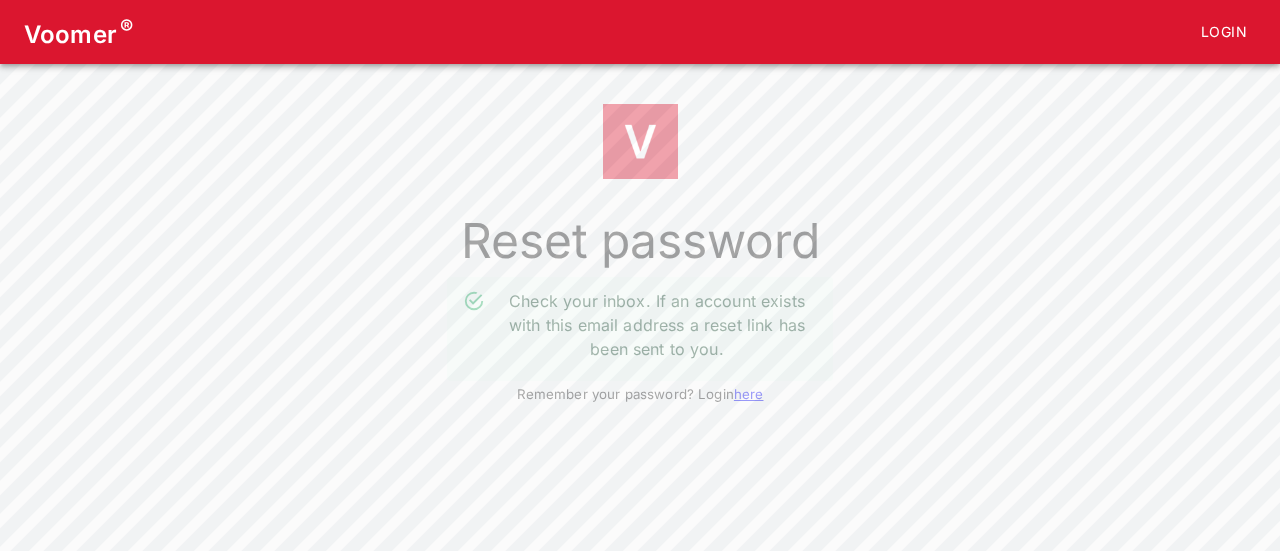 click on "here" at bounding box center (749, 394) 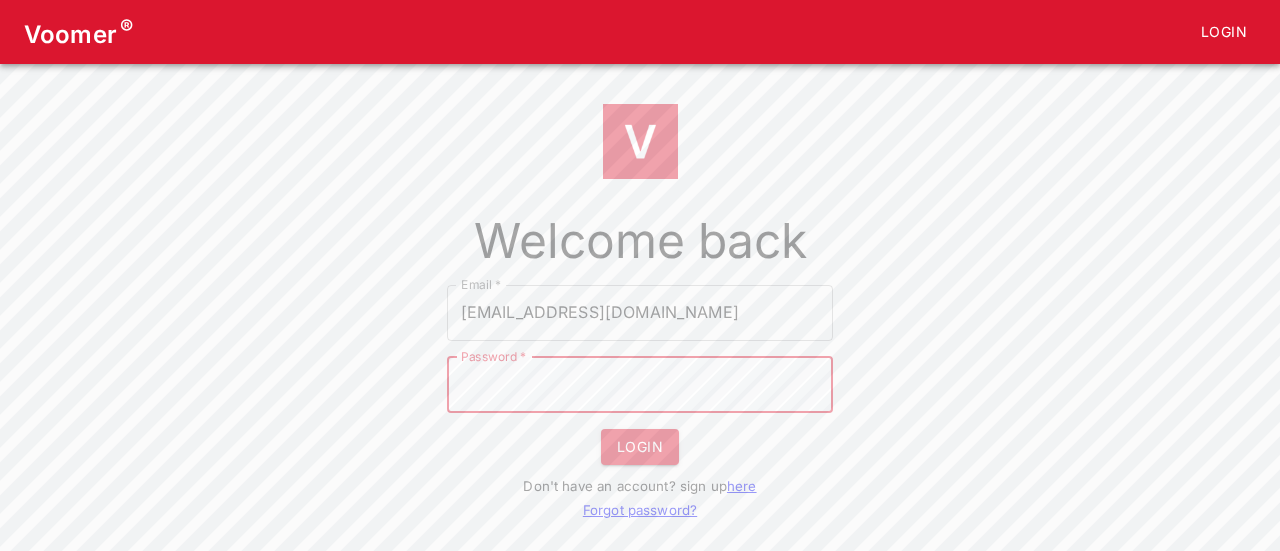 click on "LOGIN" at bounding box center (640, 447) 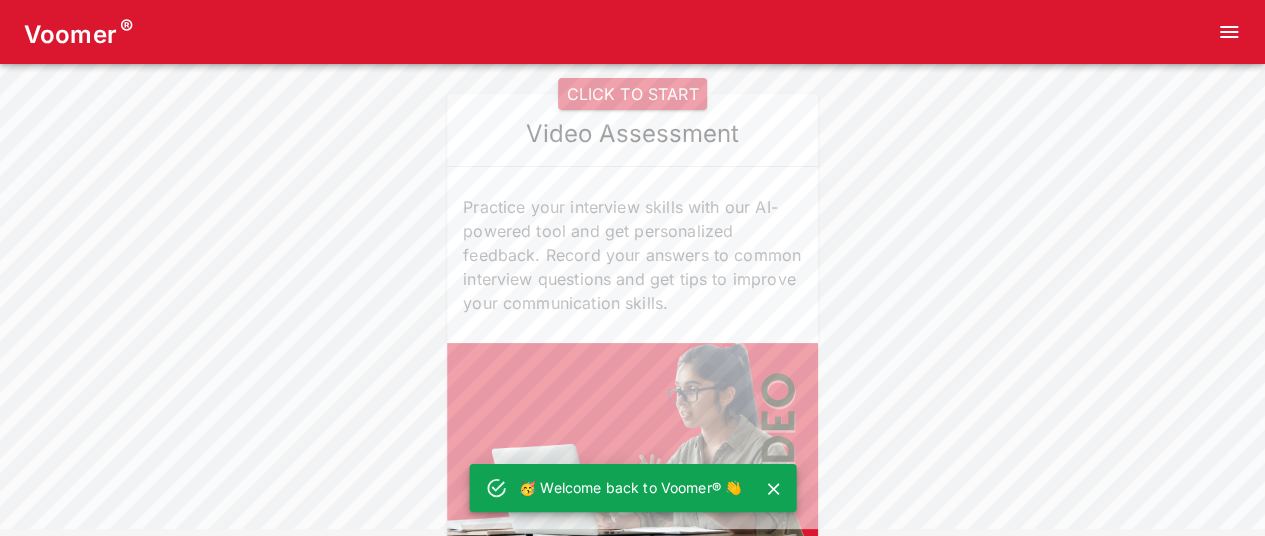 scroll, scrollTop: 35, scrollLeft: 0, axis: vertical 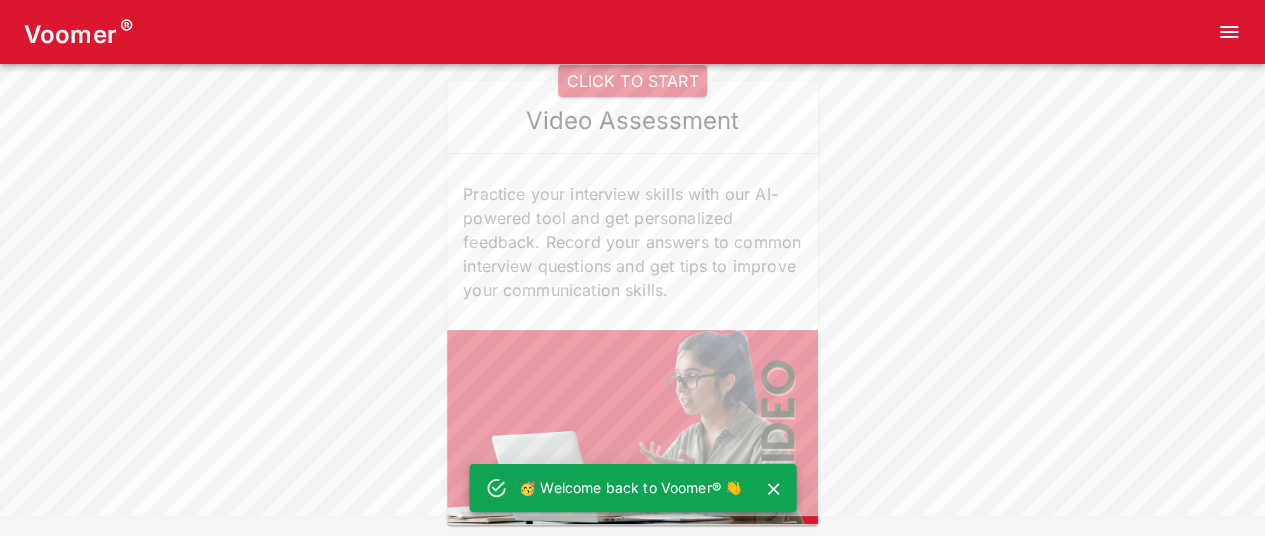 click 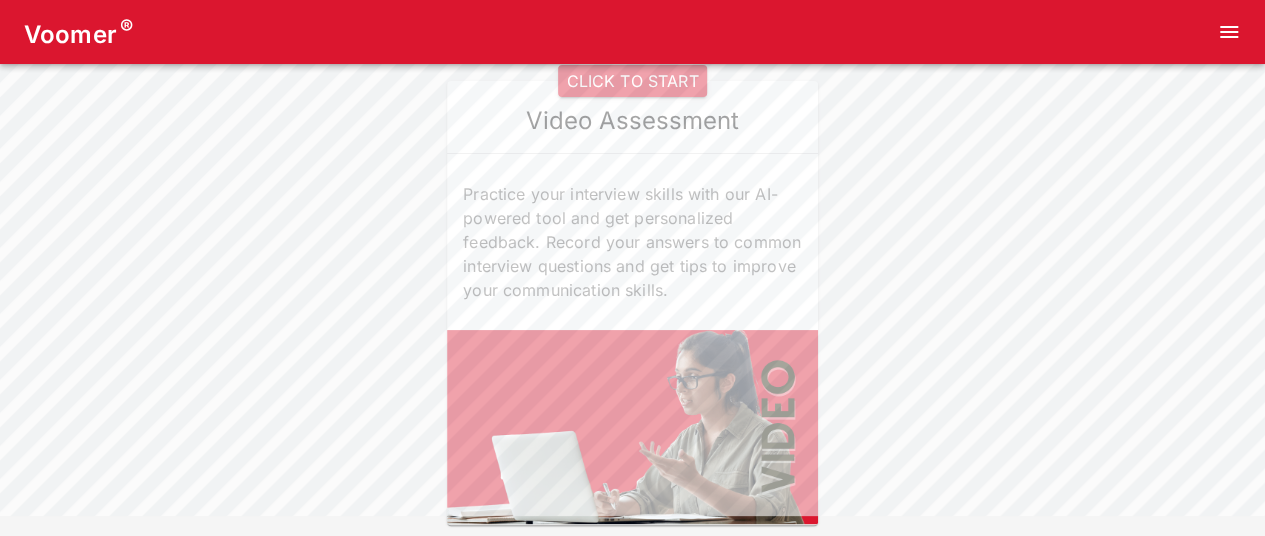 click on "CLICK TO START" at bounding box center [632, 81] 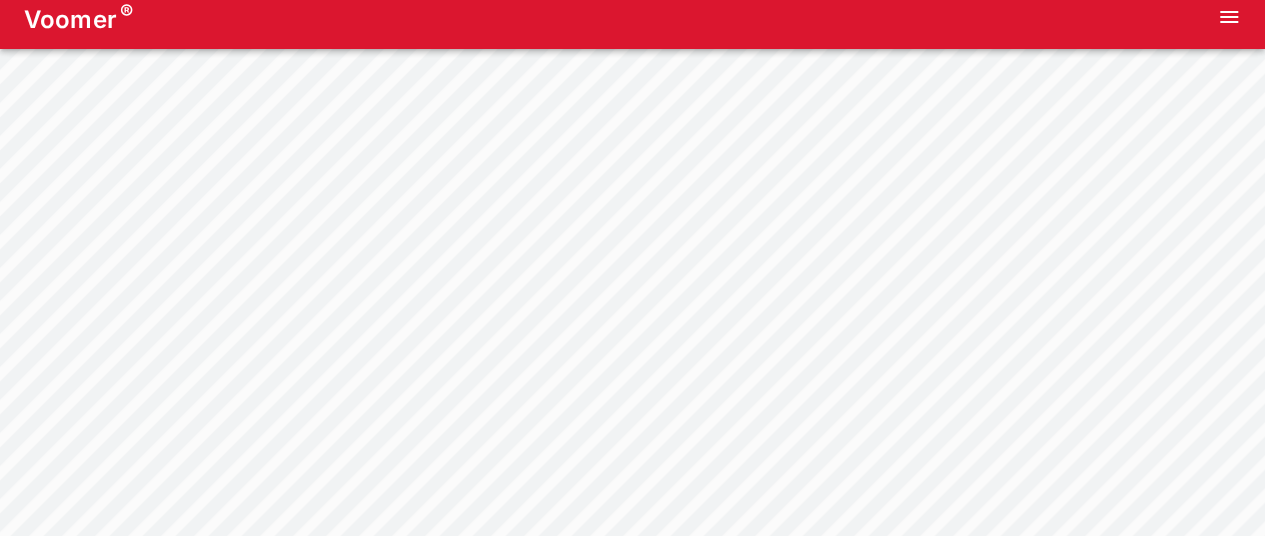 scroll, scrollTop: 0, scrollLeft: 0, axis: both 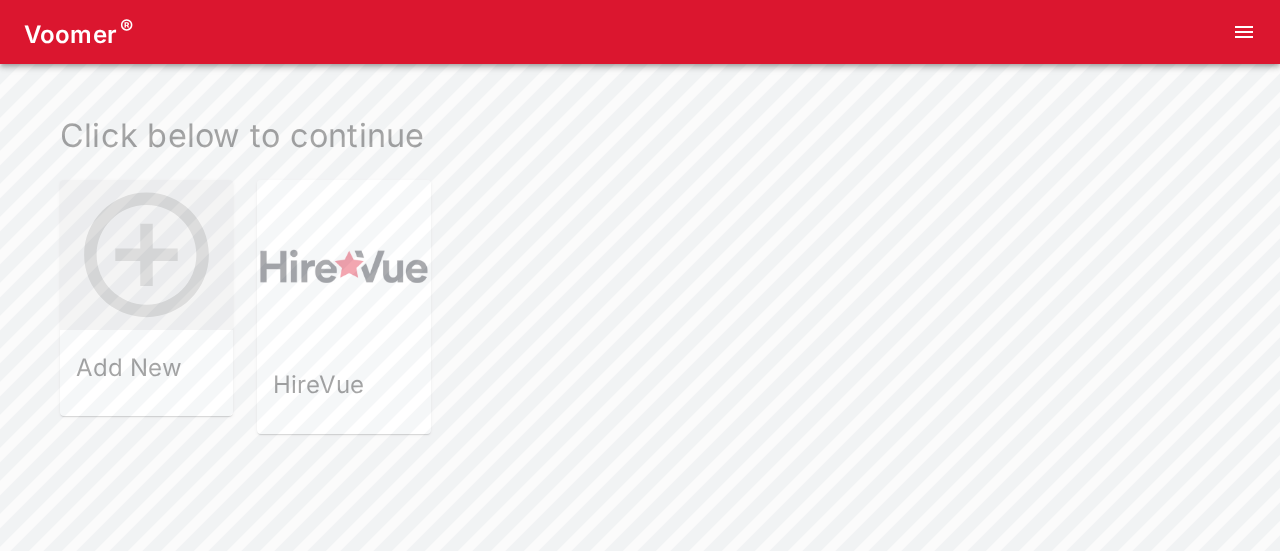 click on "HireVue" at bounding box center (343, 385) 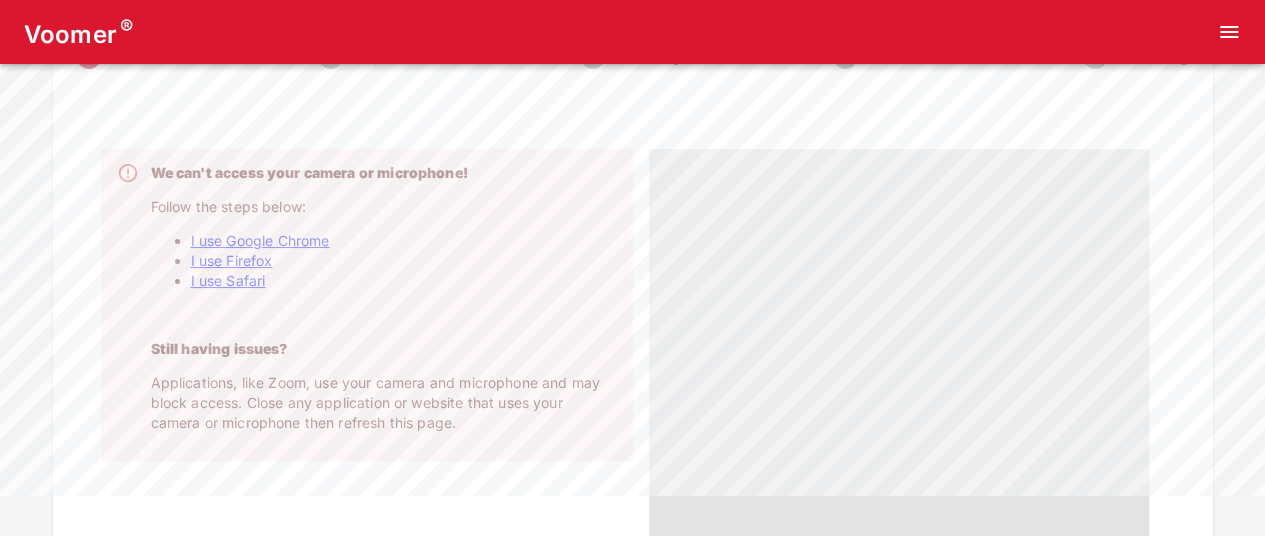 scroll, scrollTop: 100, scrollLeft: 0, axis: vertical 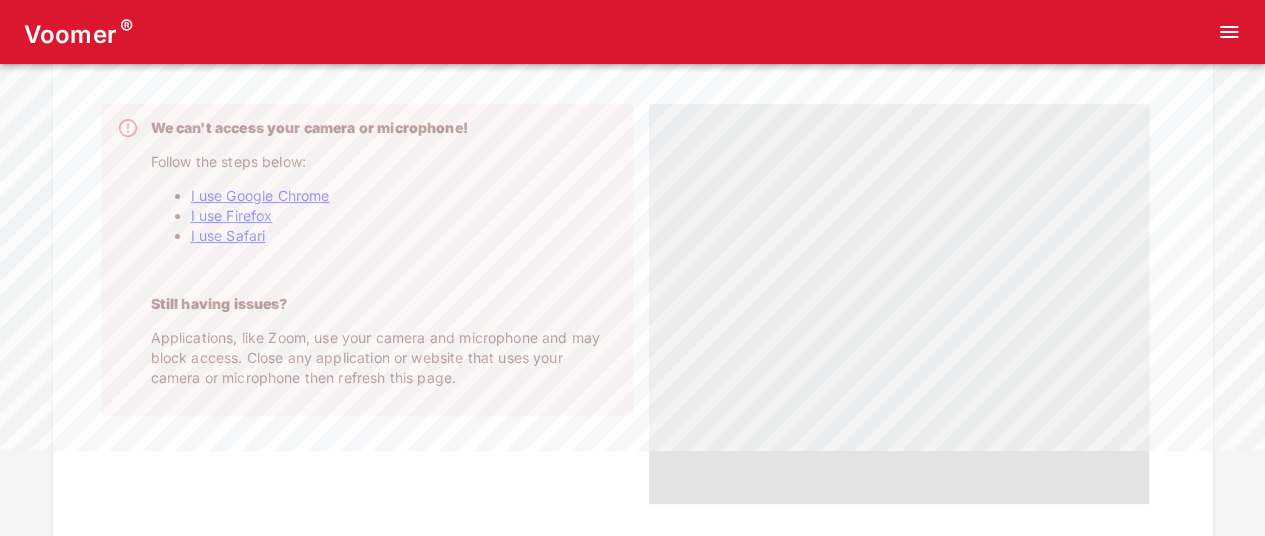 click on "I use Google Chrome" at bounding box center (260, 195) 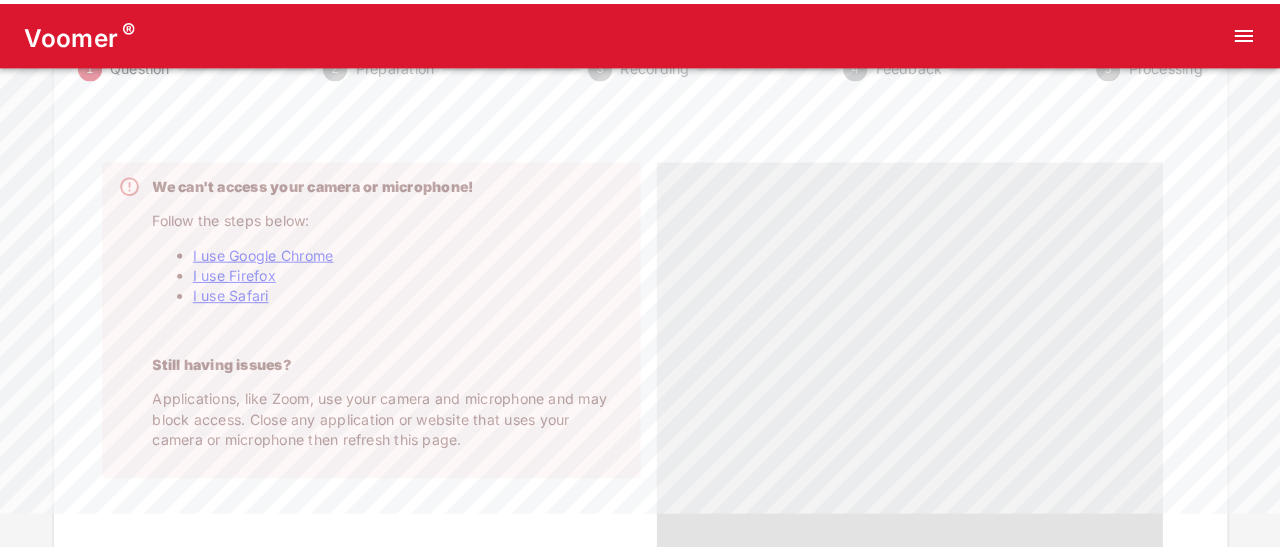 scroll, scrollTop: 0, scrollLeft: 0, axis: both 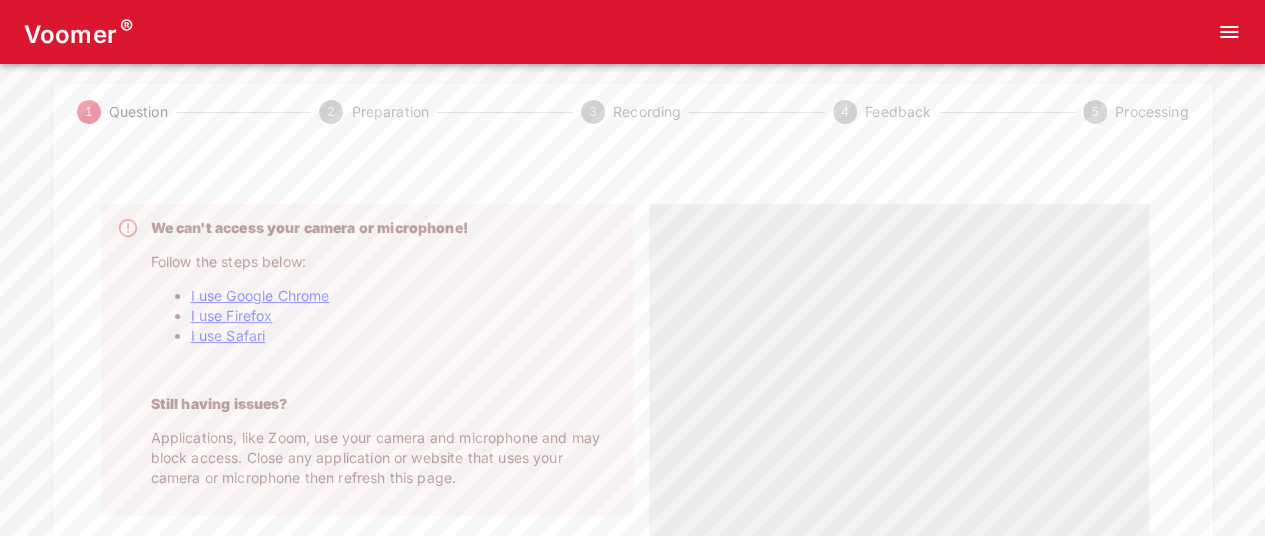 click 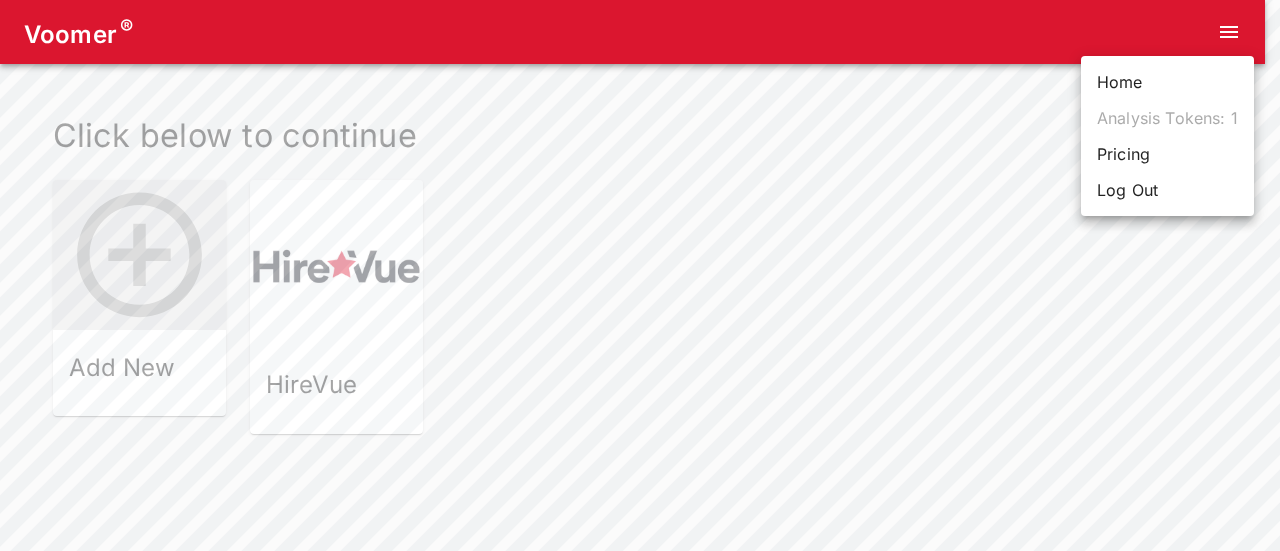 click on "Log Out" at bounding box center [1167, 190] 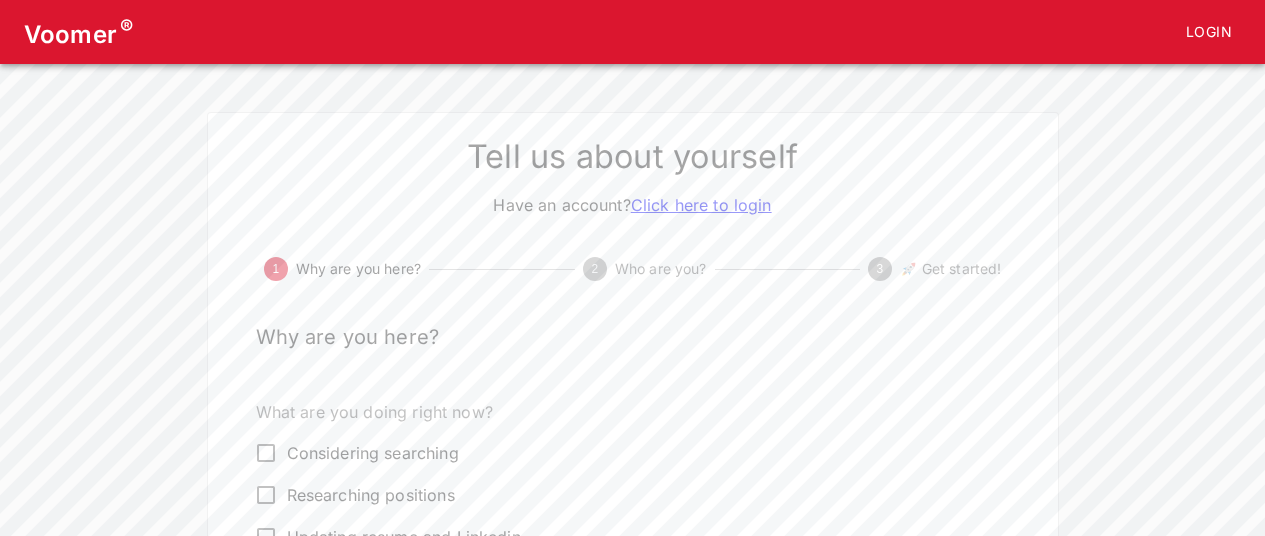 scroll, scrollTop: 0, scrollLeft: 0, axis: both 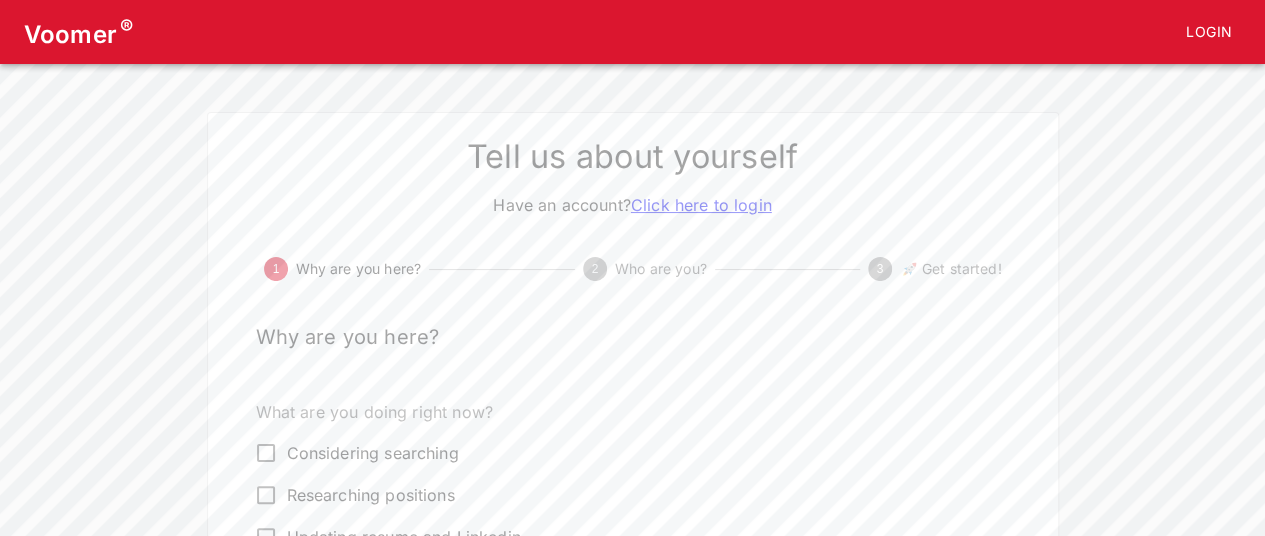 click on "Login" at bounding box center (1209, 32) 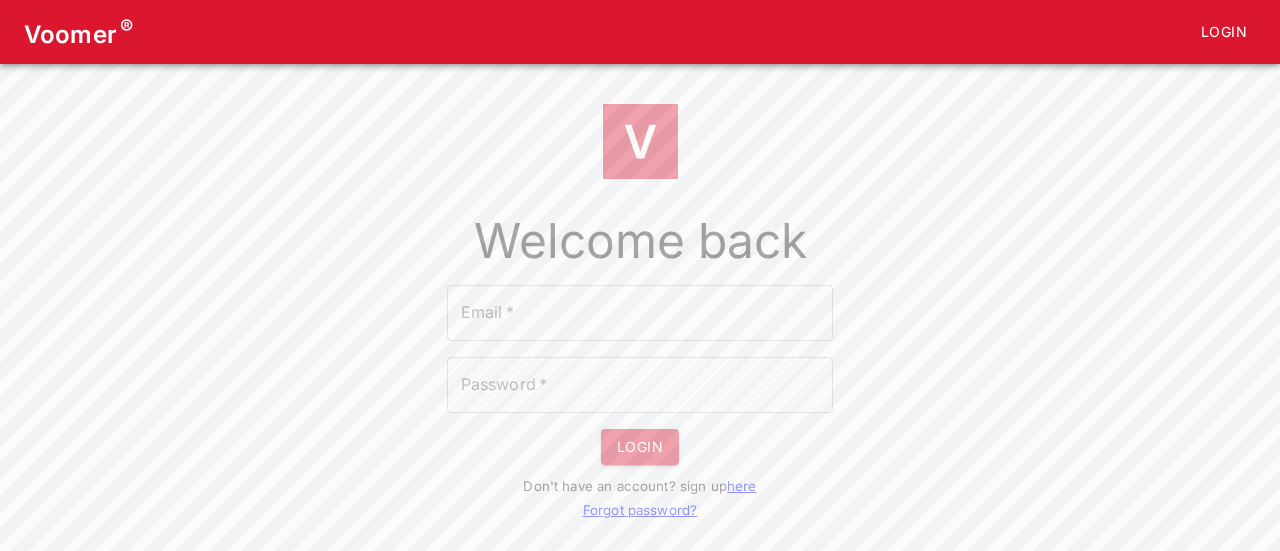 click on "Email   *" at bounding box center (640, 313) 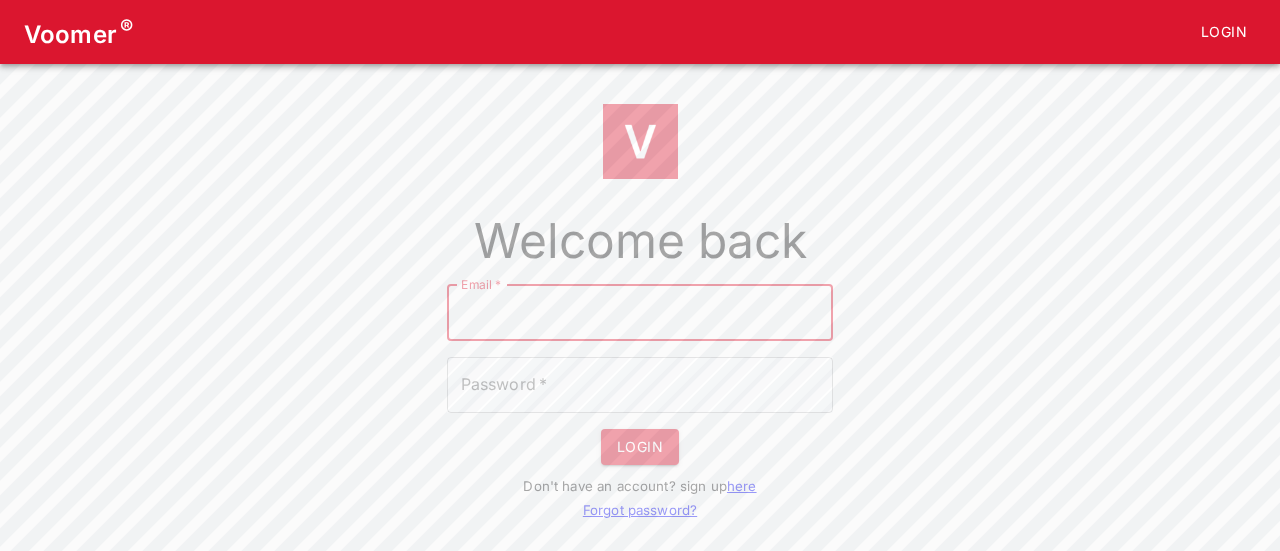 type on "[EMAIL_ADDRESS][DOMAIN_NAME]" 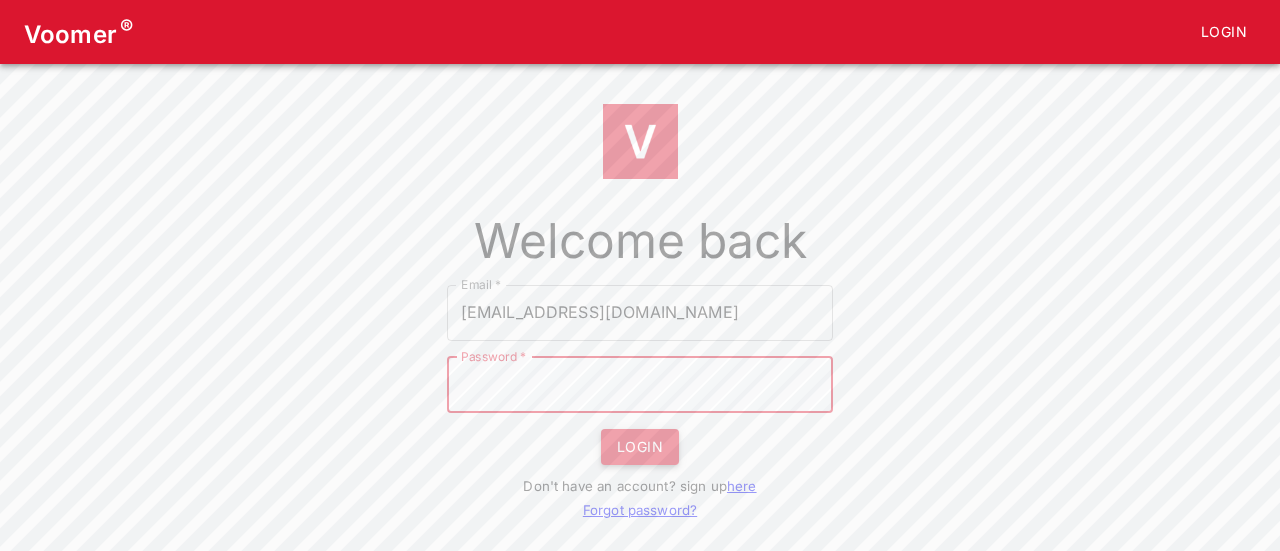 click on "LOGIN" at bounding box center (640, 447) 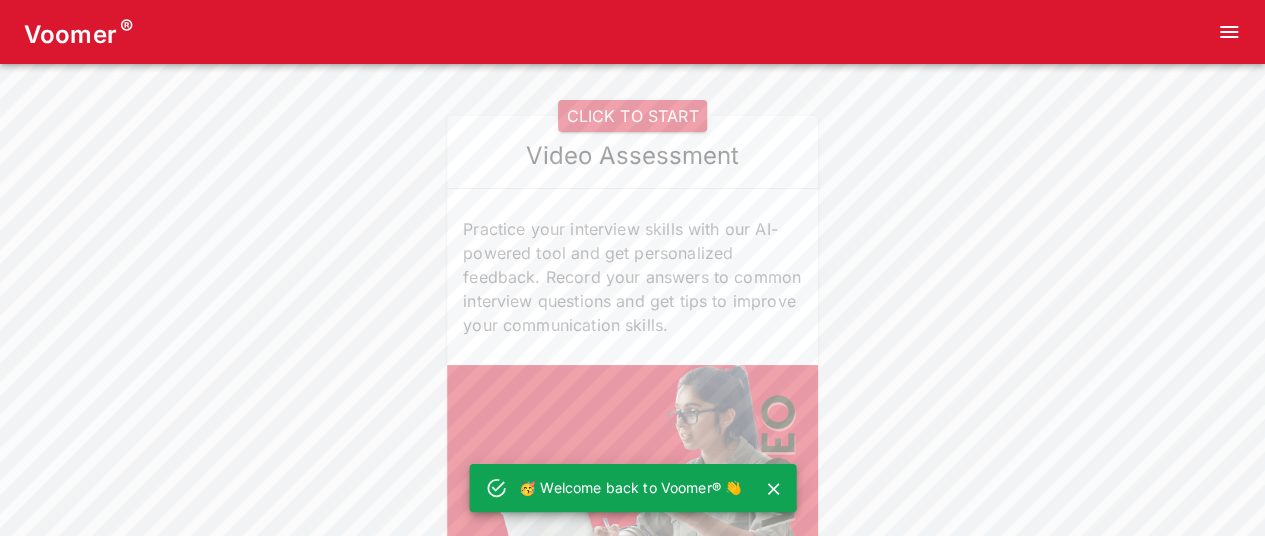 click on "CLICK TO START" at bounding box center [632, 116] 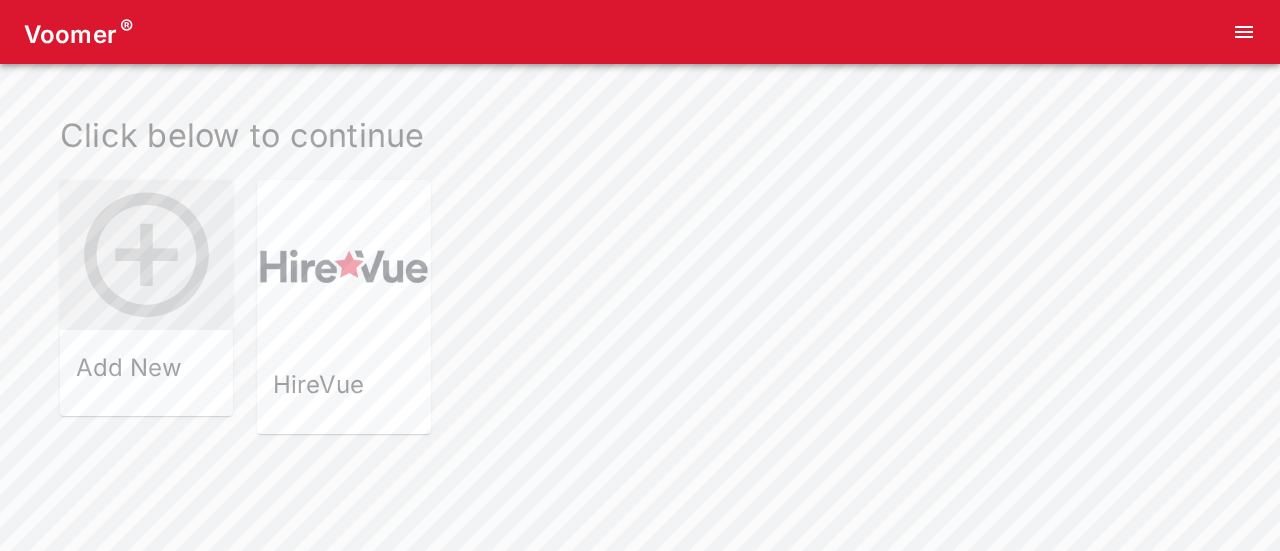 click on "HireVue" at bounding box center [343, 385] 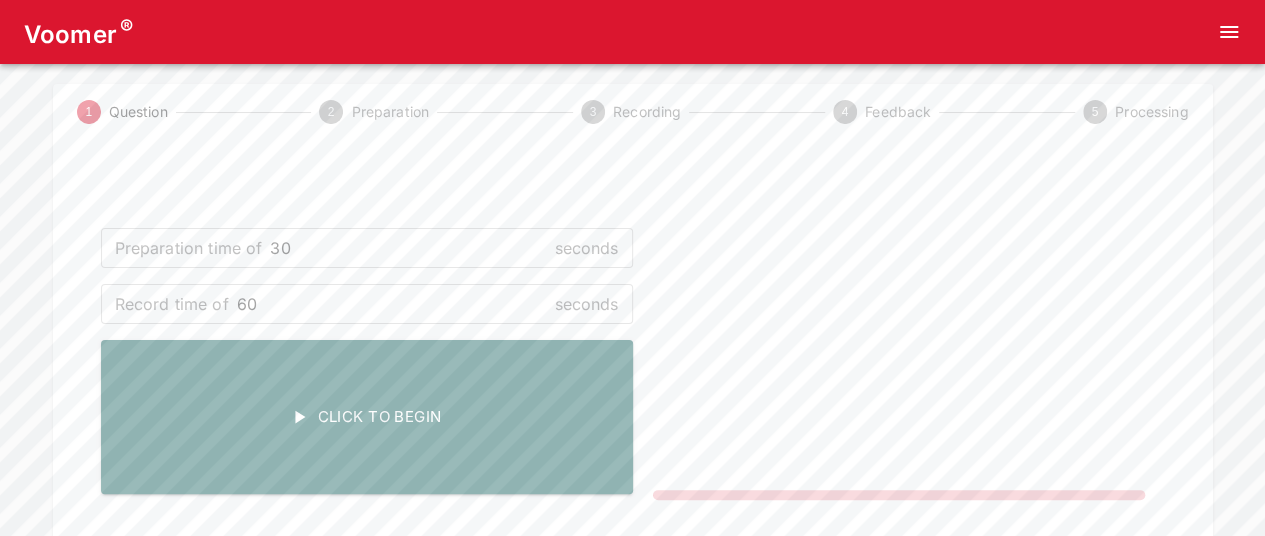 click on "Click To Begin" at bounding box center (367, 417) 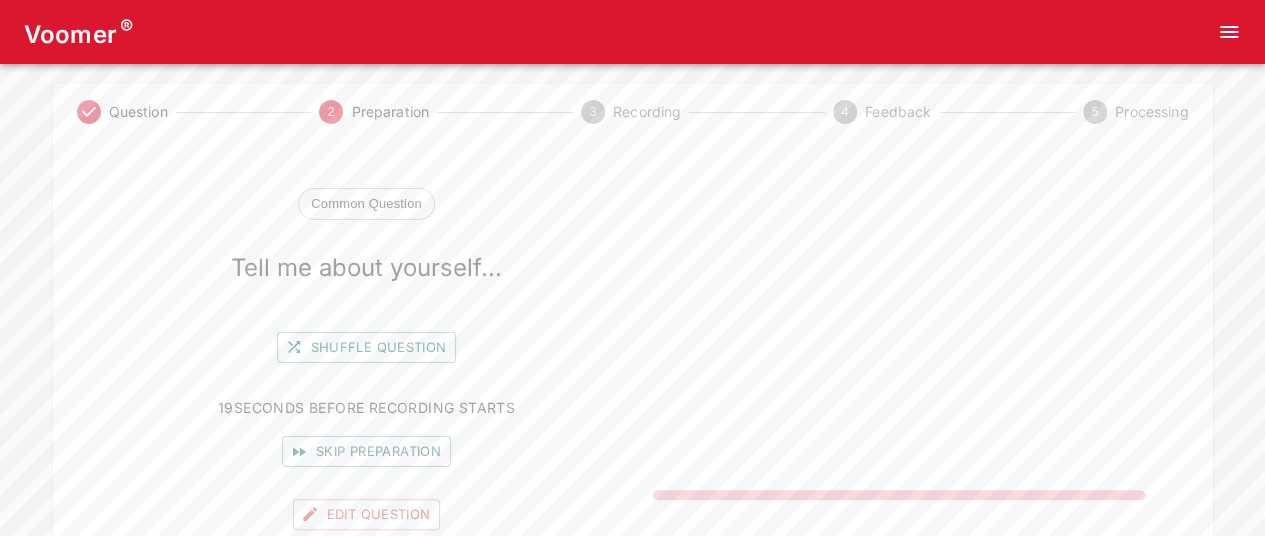 scroll, scrollTop: 100, scrollLeft: 0, axis: vertical 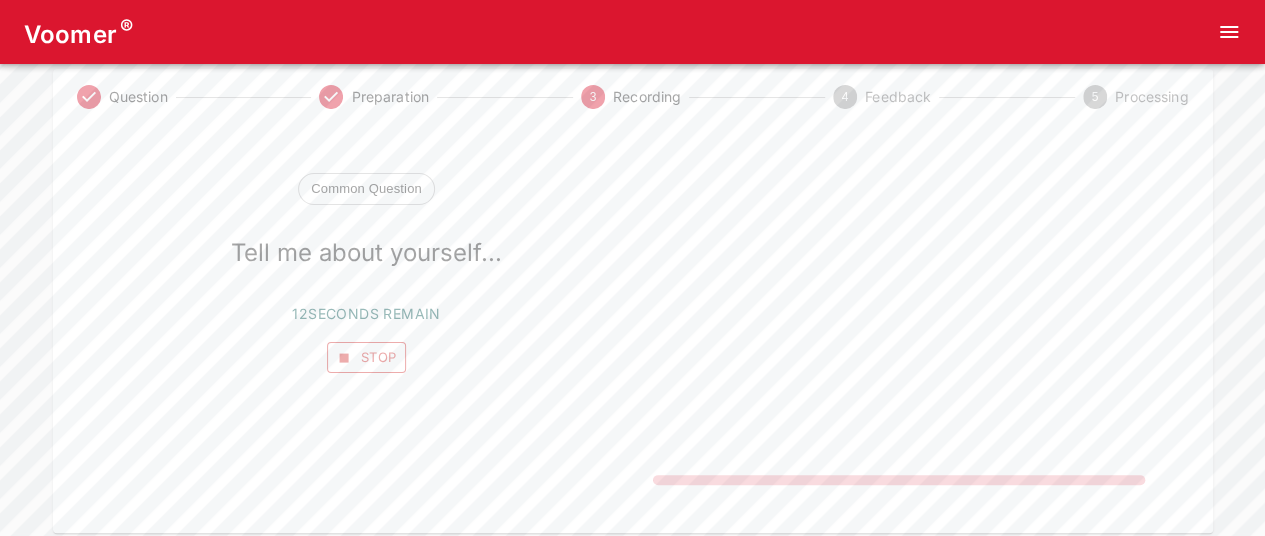 click on "Stop" at bounding box center [367, 357] 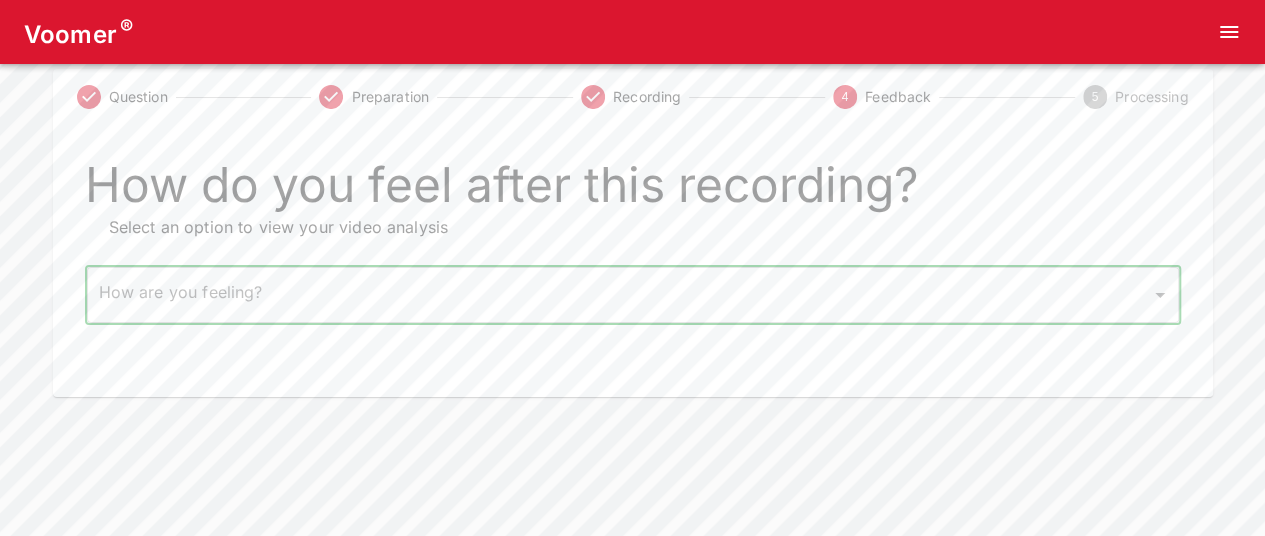 scroll, scrollTop: 0, scrollLeft: 0, axis: both 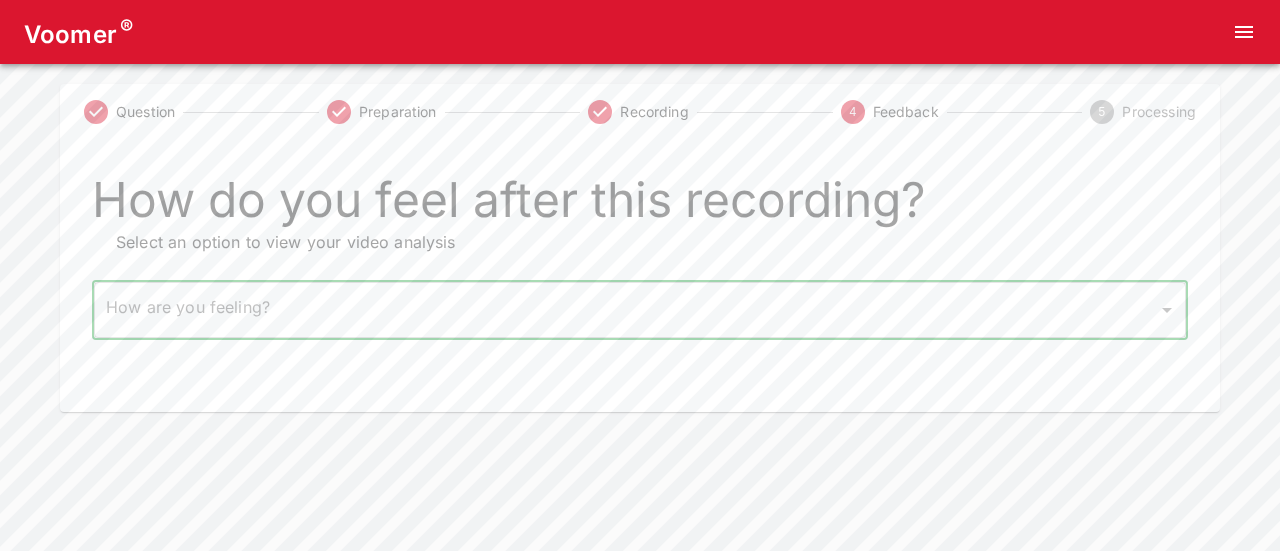 click on "Voomer ® Question Preparation Recording 4 Feedback 5 Processing How do you feel after this recording? Select an option to view your video analysis How are you feeling? ​ How are you feeling? Home Analysis Tokens: 0 Pricing Log Out" at bounding box center (640, 206) 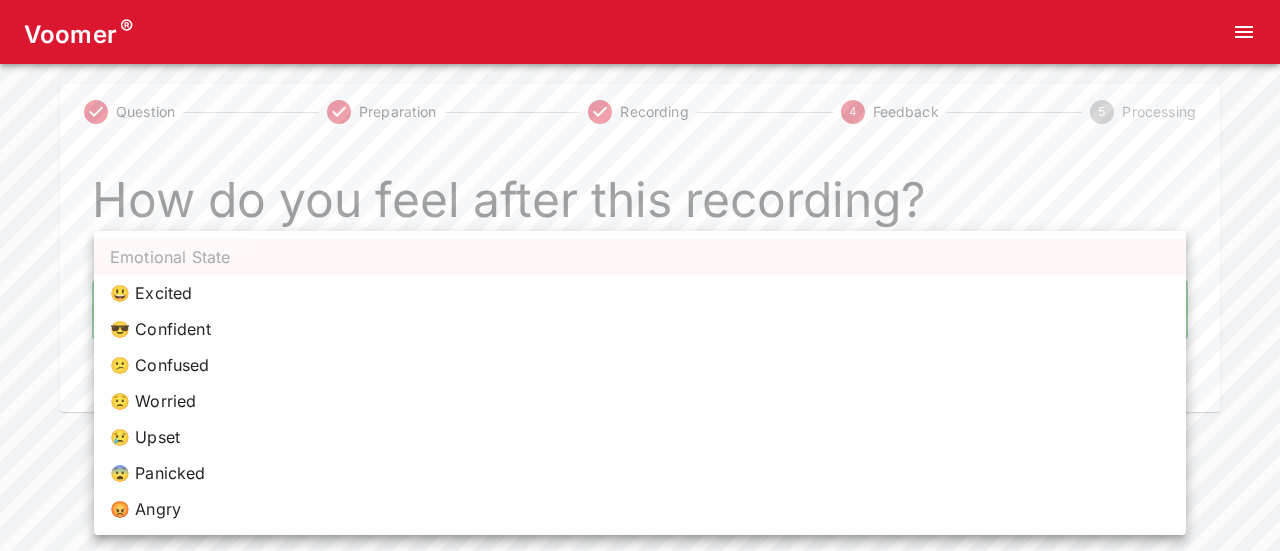 click on "😎 Confident" at bounding box center (640, 329) 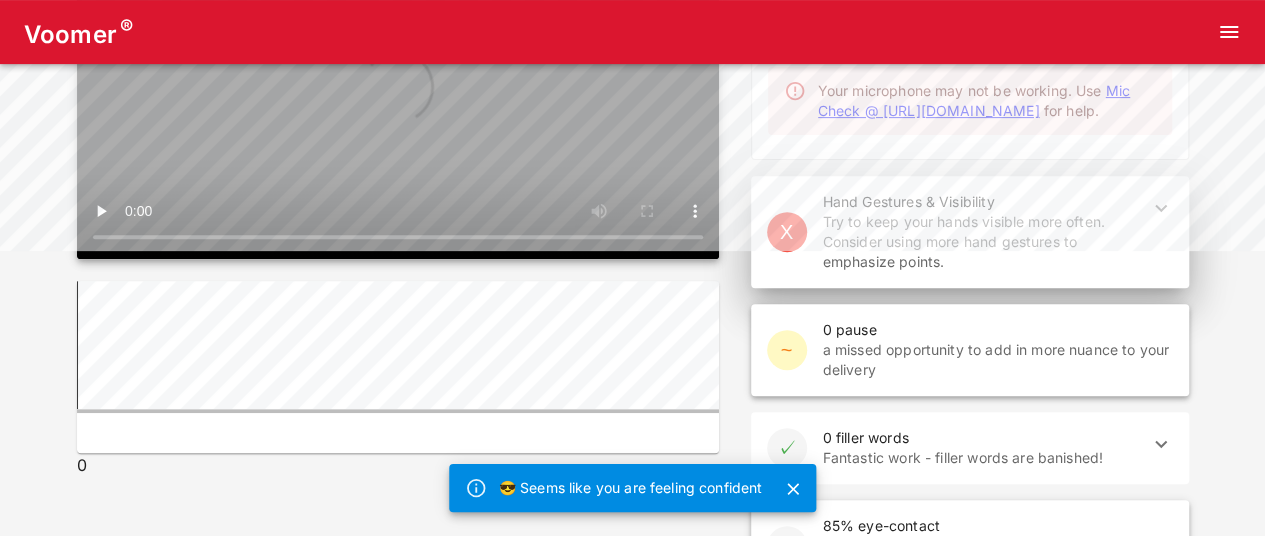 scroll, scrollTop: 200, scrollLeft: 0, axis: vertical 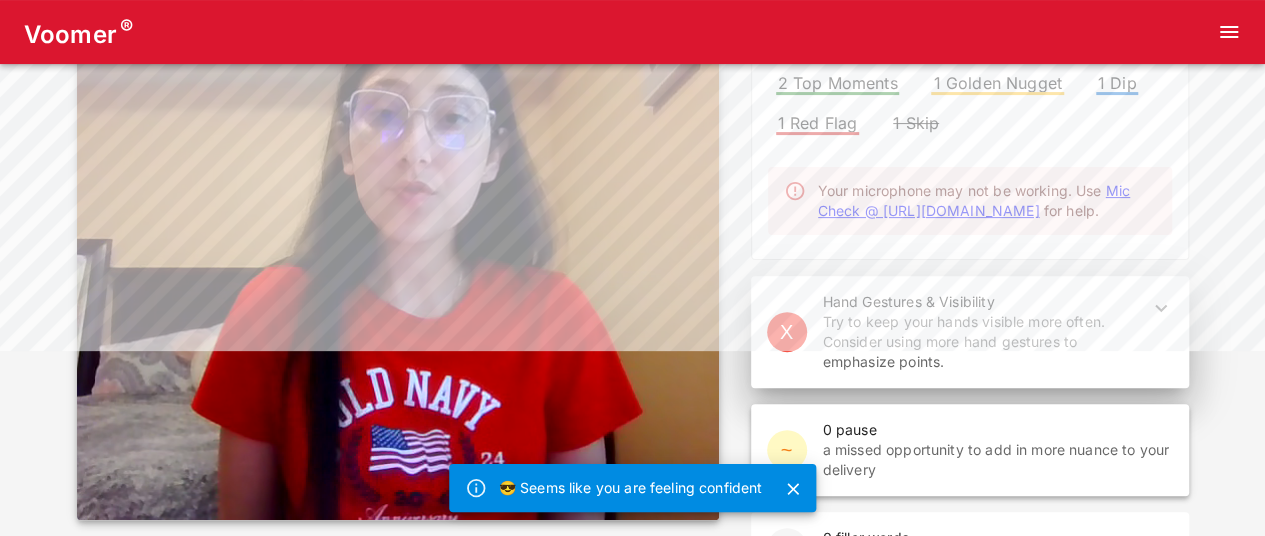 click on "2 Top Moments 1 Golden Nugget 1 Dip 1 Red Flag 1 Skip Your microphone may not be working. Use   Mic Check @ https://podcast.adobe.com/miccheck   for help. X Hand Gestures & Visibility Try to keep your hands visible more often. Consider using more hand gestures to emphasize points.  ~ 0 pause a missed opportunity to add in more nuance to your delivery ✓ 0 filler words Fantastic work - filler words are banished! ✓ 85% eye-contact Fantastic! You are looking at the camera directly, engaging the interviewer. Keep it up! ✓ 0 low-quality language Incredible work! ✓ Background Noise Your audio environment sounds clean and professional." at bounding box center (962, 463) 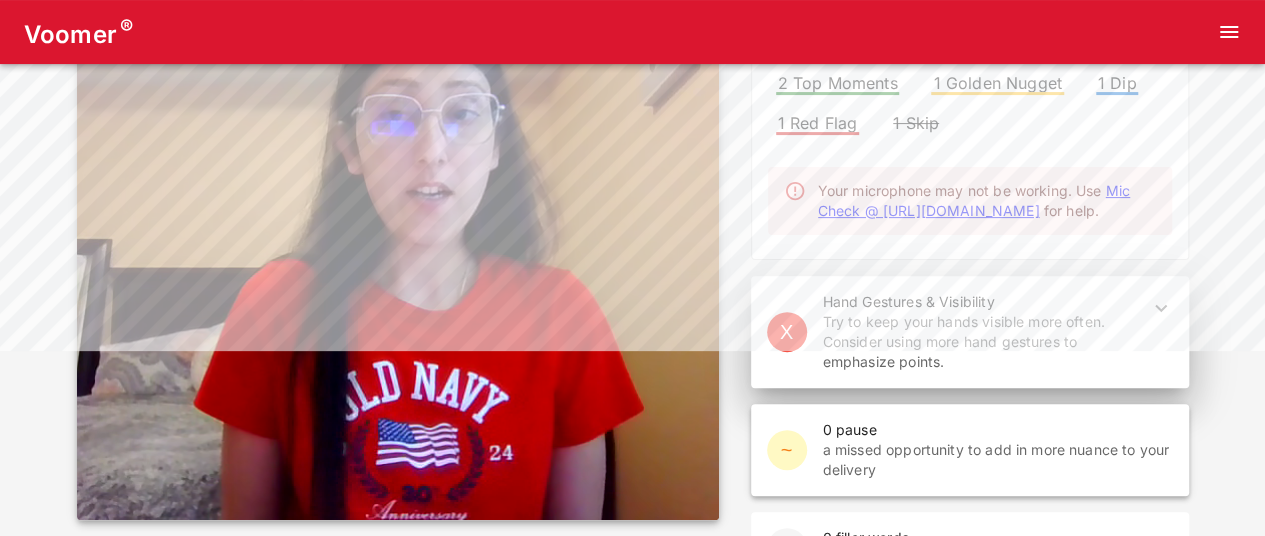 click on "Mic Check @ https://podcast.adobe.com/miccheck" at bounding box center (974, 200) 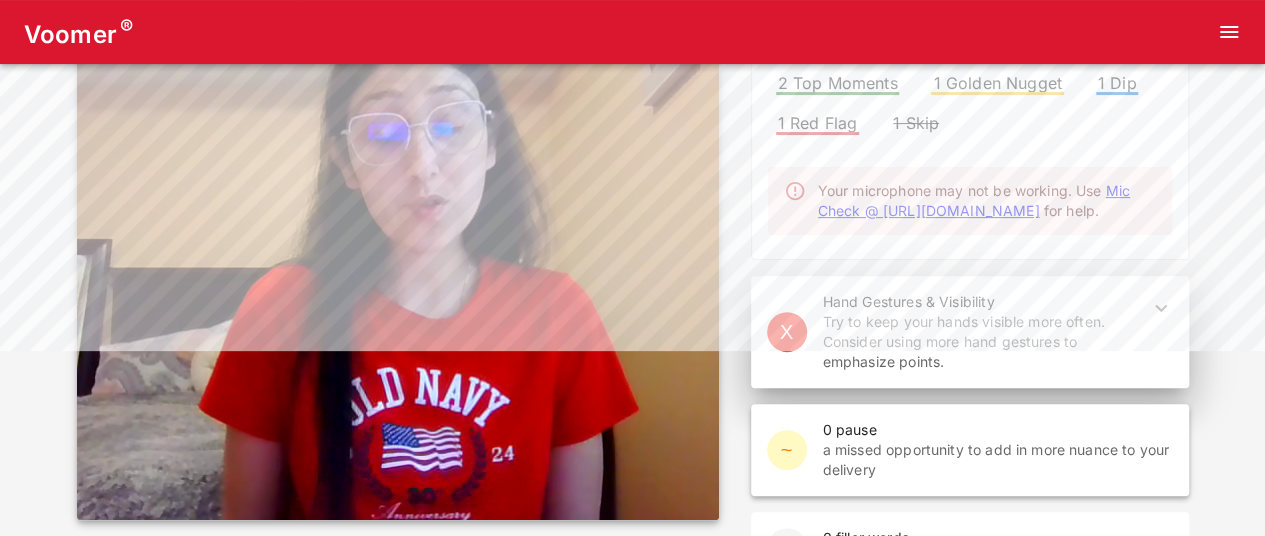 click on "2 Top Moments 1 Golden Nugget 1 Dip 1 Red Flag 1 Skip Your microphone may not be working. Use   Mic Check @ https://podcast.adobe.com/miccheck   for help. X Hand Gestures & Visibility Try to keep your hands visible more often. Consider using more hand gestures to emphasize points.  ~ 0 pause a missed opportunity to add in more nuance to your delivery ✓ 0 filler words Fantastic work - filler words are banished! ✓ 85% eye-contact Fantastic! You are looking at the camera directly, engaging the interviewer. Keep it up! ✓ 0 low-quality language Incredible work! ✓ Background Noise Your audio environment sounds clean and professional." at bounding box center (970, 463) 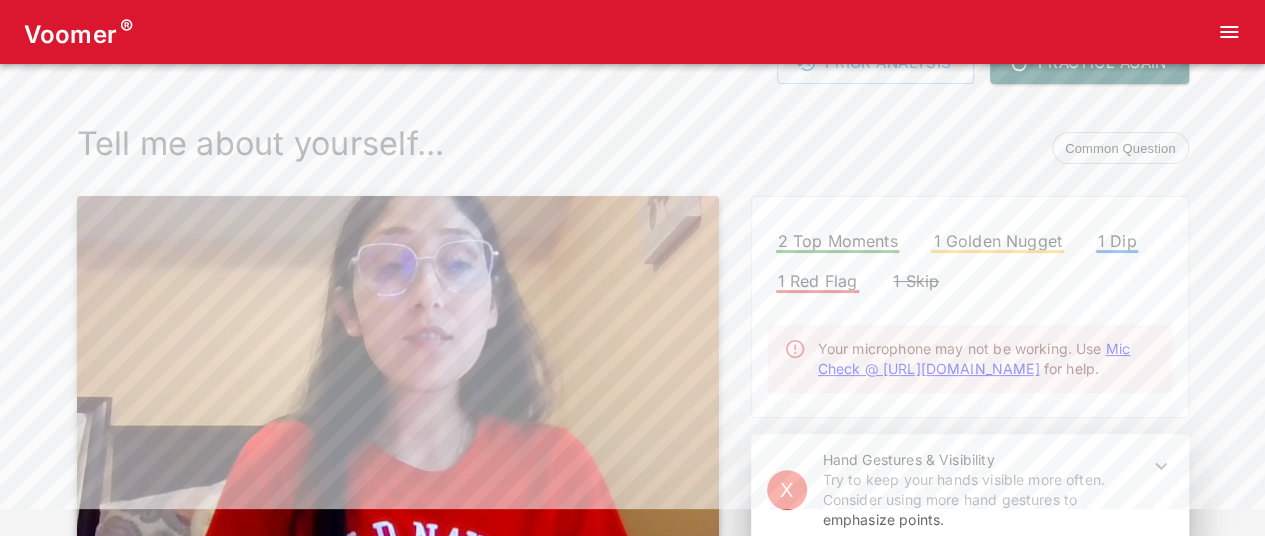 scroll, scrollTop: 0, scrollLeft: 0, axis: both 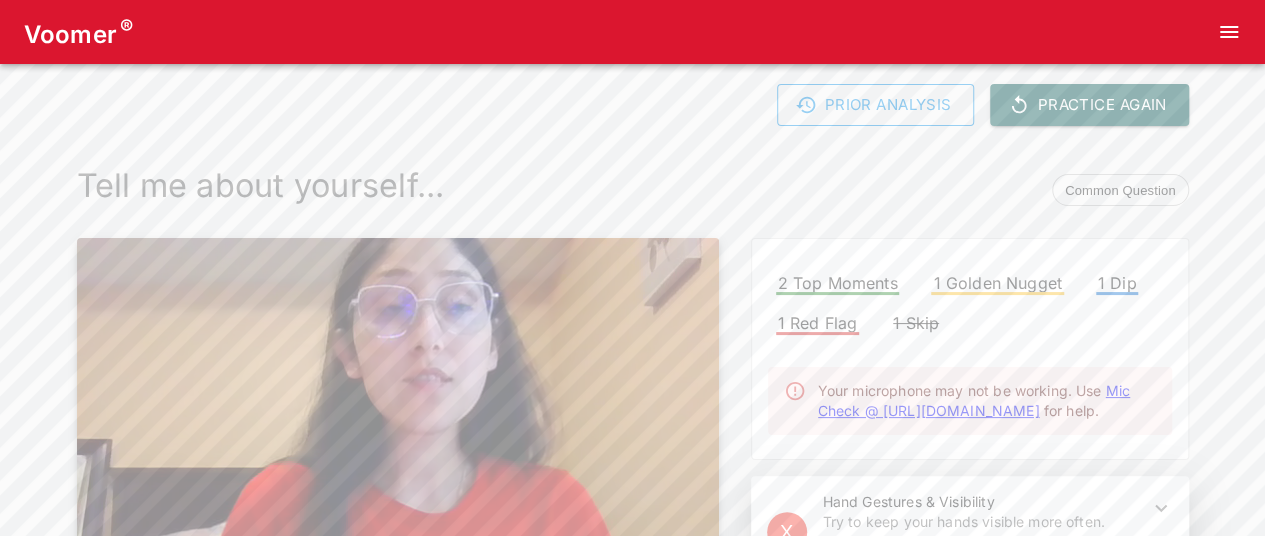 click on "Prior Analysis" at bounding box center [875, 105] 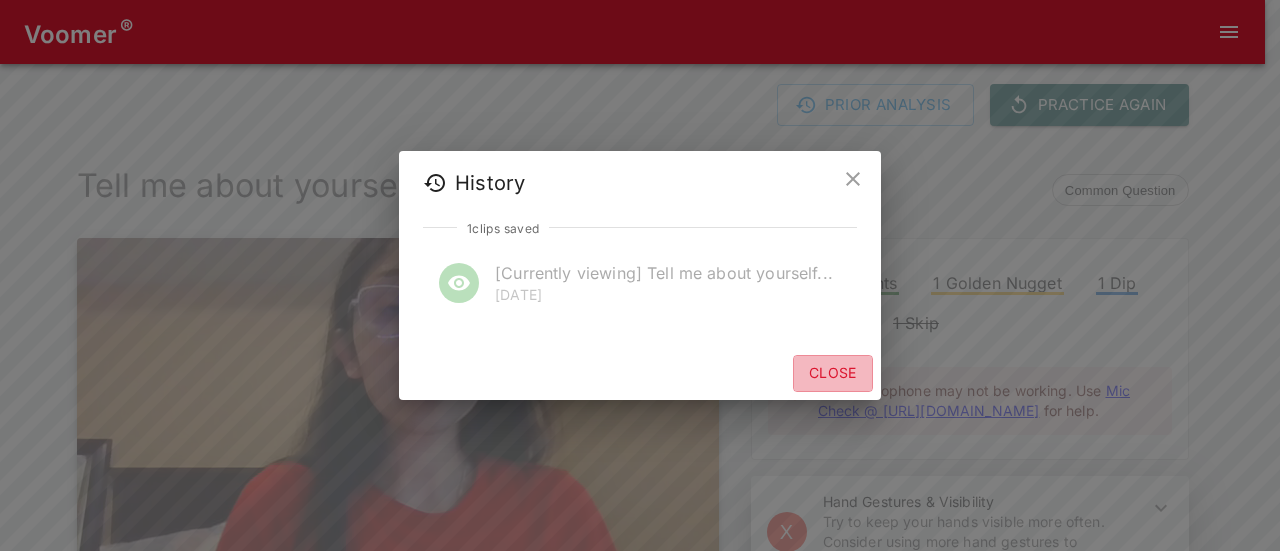 click on "Close" at bounding box center [833, 373] 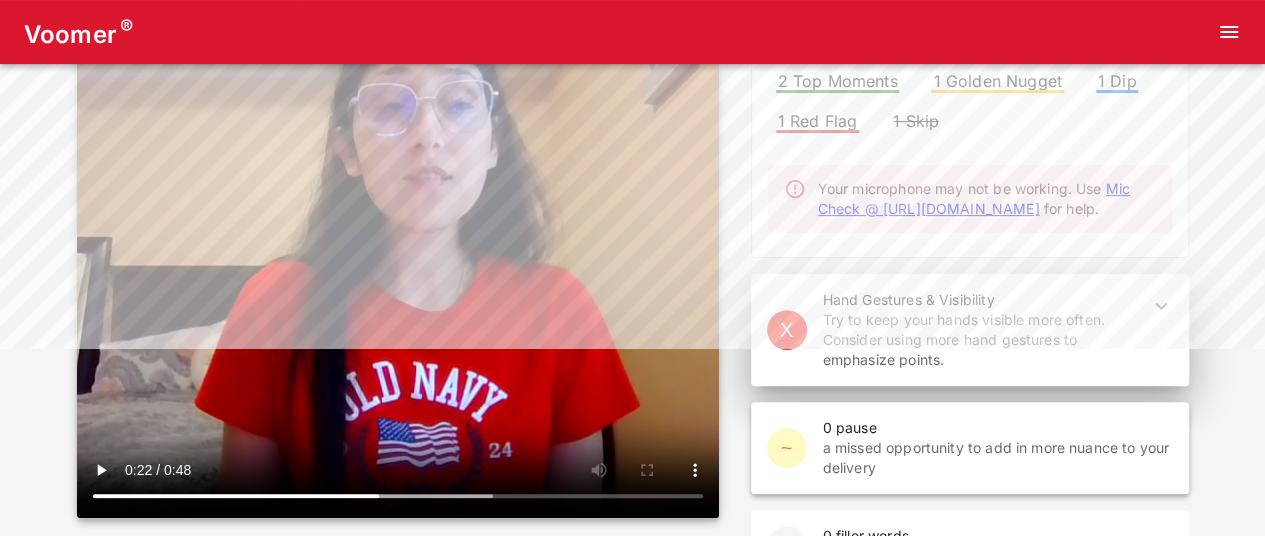 scroll, scrollTop: 0, scrollLeft: 0, axis: both 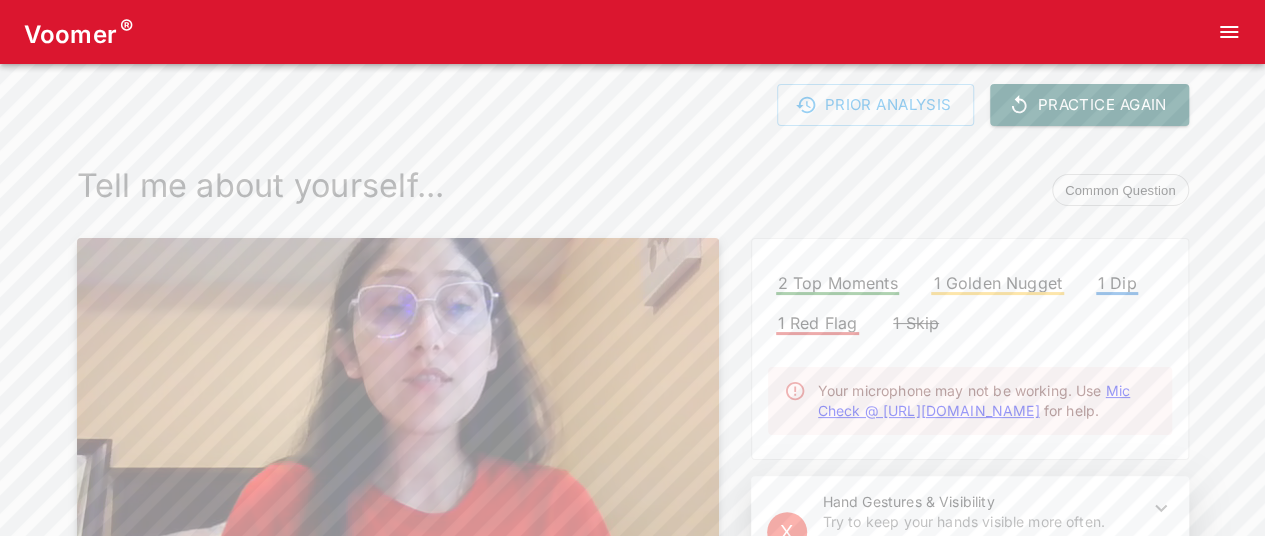 click on "Common Question" at bounding box center (1120, 191) 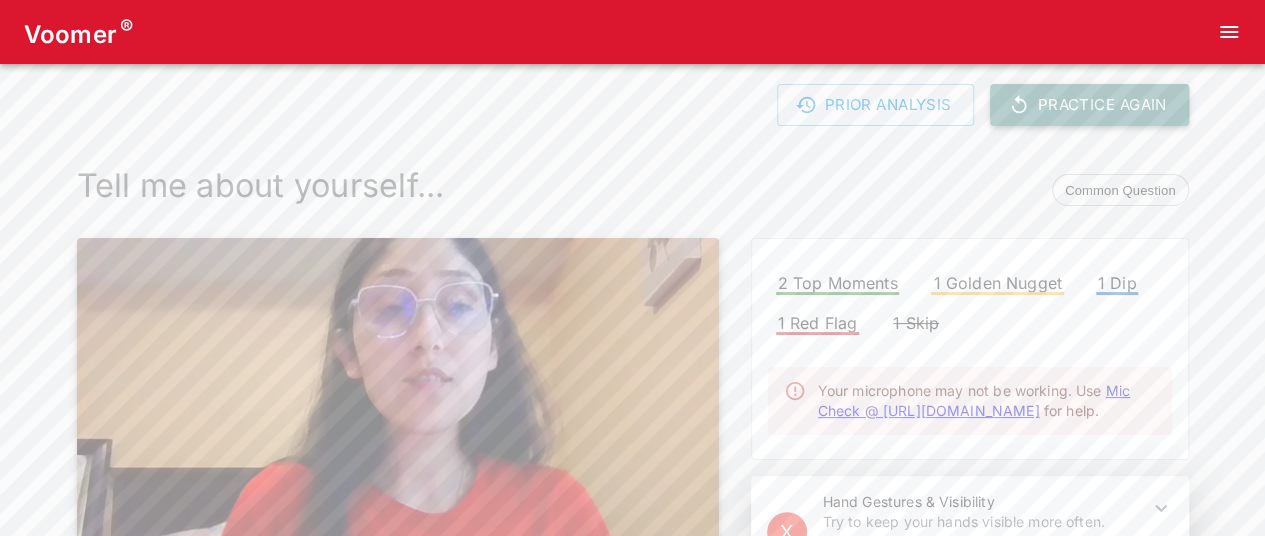 click on "Practice Again" at bounding box center [1089, 105] 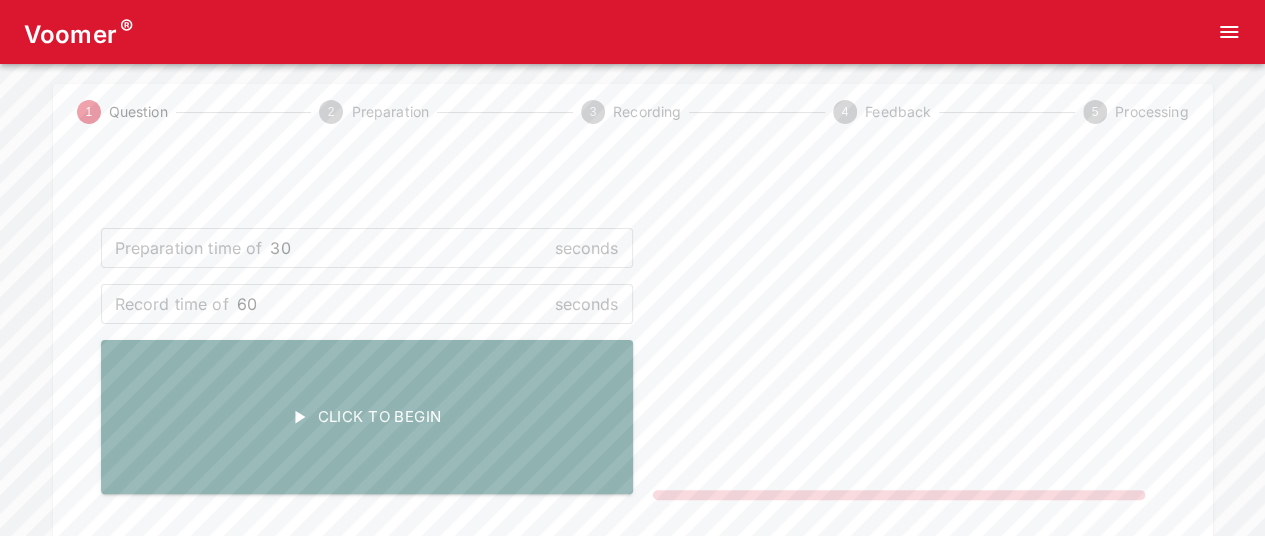 scroll, scrollTop: 100, scrollLeft: 0, axis: vertical 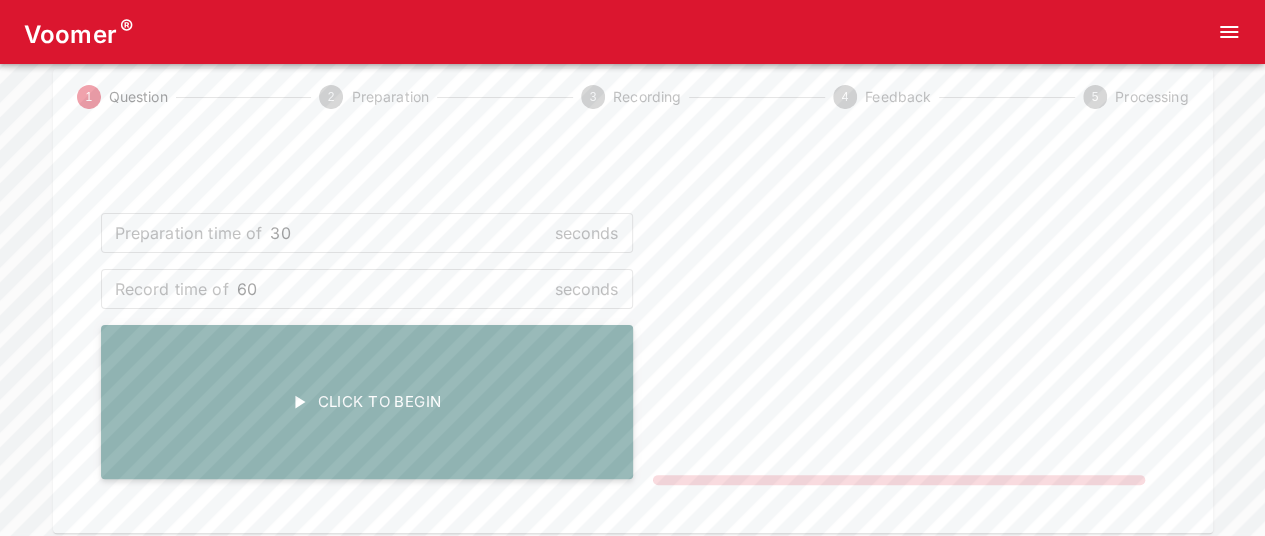 click on "Click To Begin" at bounding box center (367, 402) 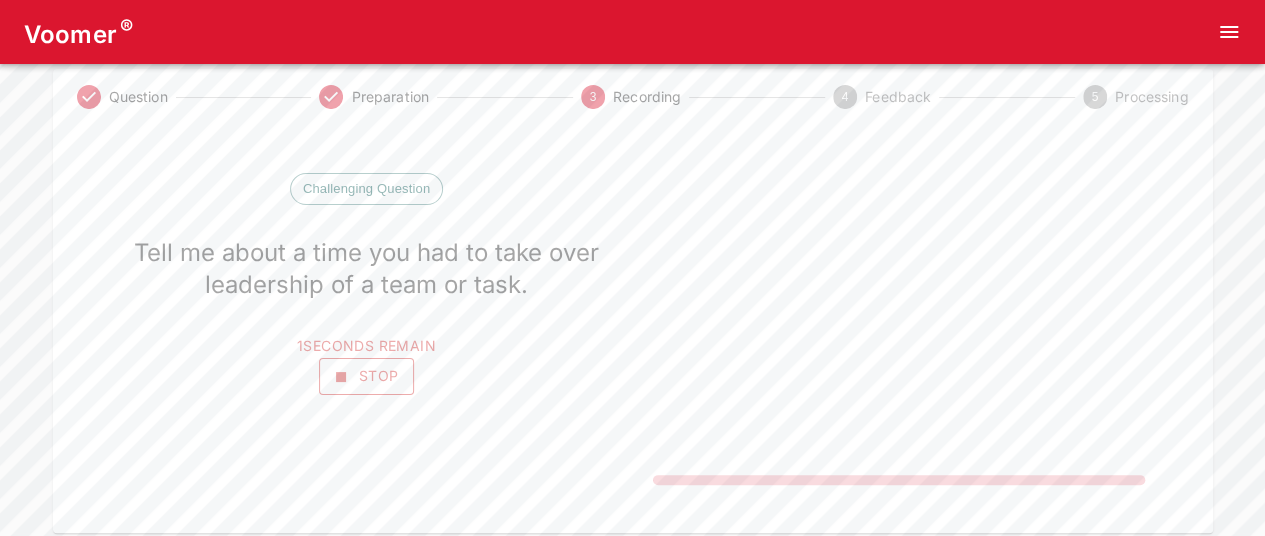 scroll, scrollTop: 0, scrollLeft: 0, axis: both 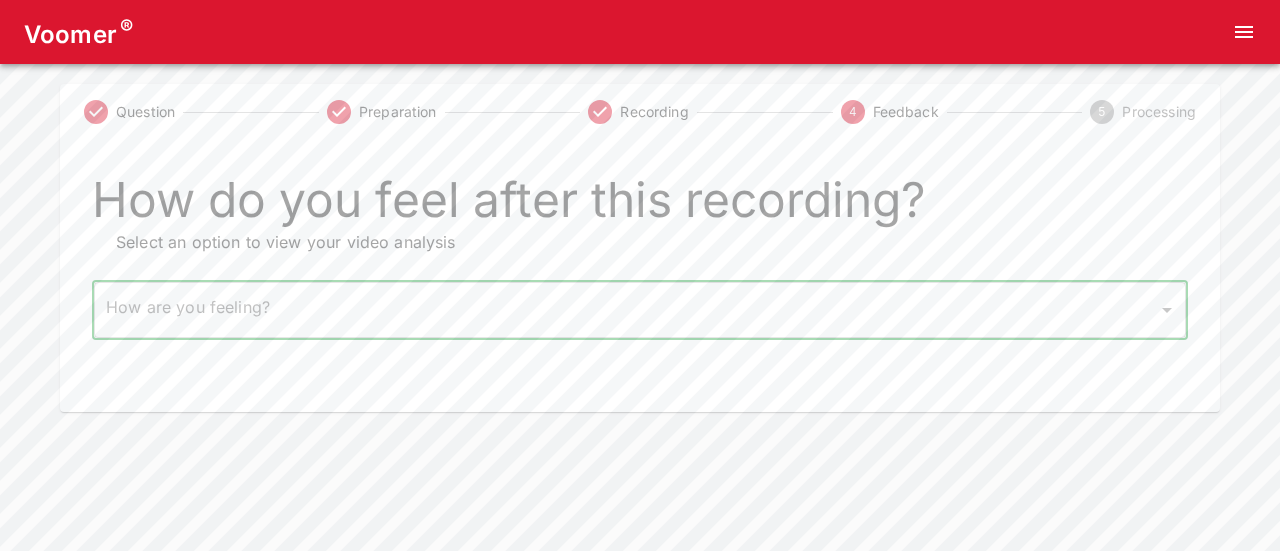 click on "Voomer ® Question Preparation Recording 4 Feedback 5 Processing How do you feel after this recording? Select an option to view your video analysis How are you feeling? ​ How are you feeling? Home Analysis Tokens: 0 Pricing Log Out" at bounding box center [640, 206] 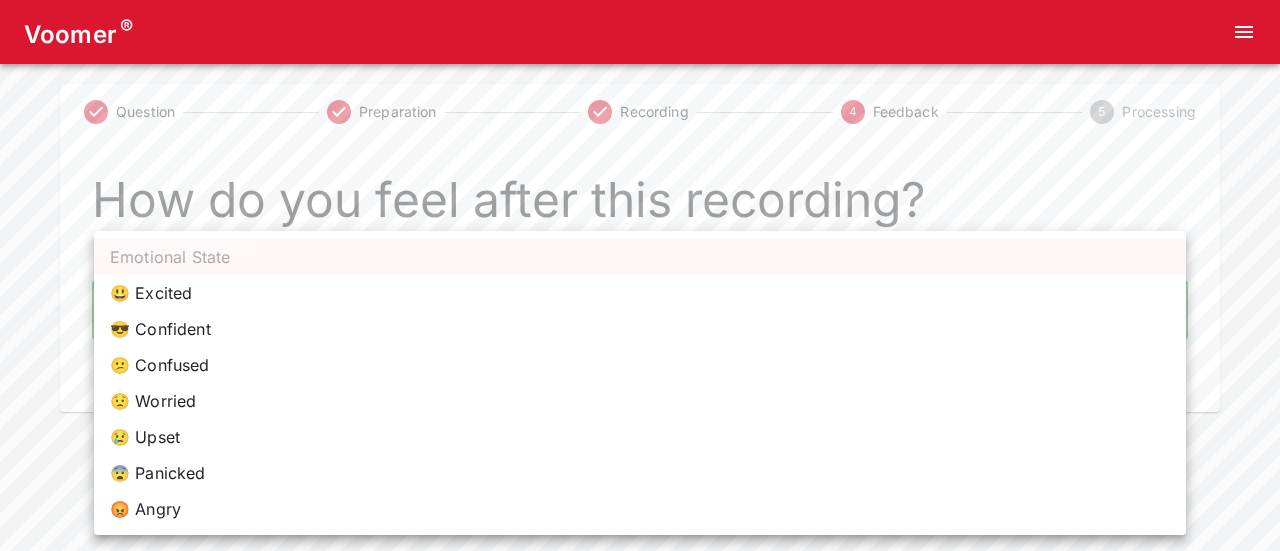 click on "😎 Confident" at bounding box center (640, 329) 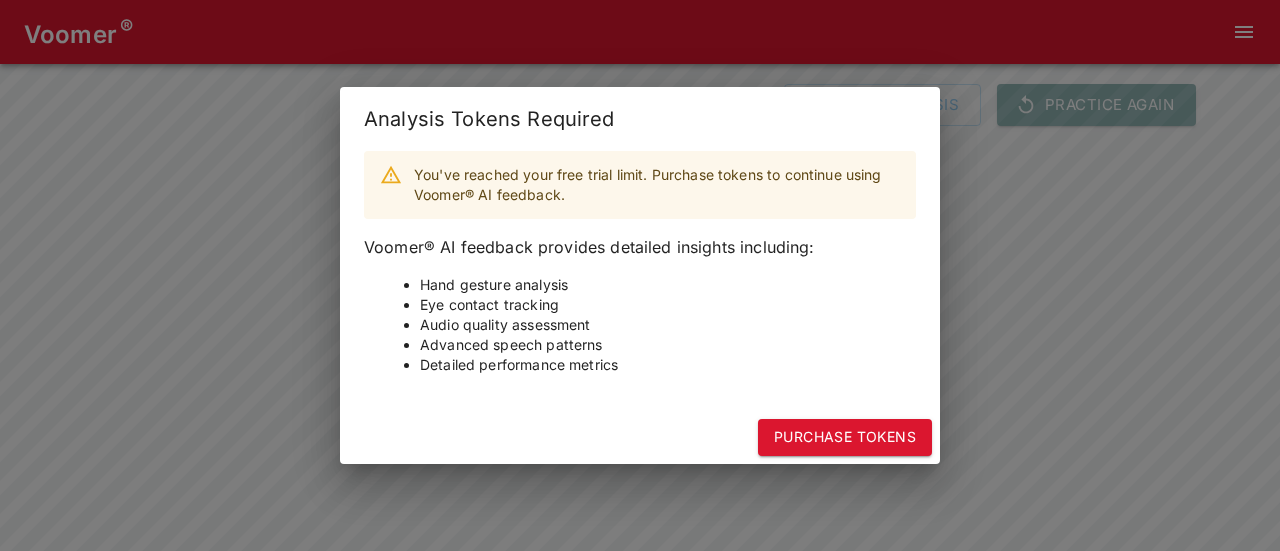 click on "Analysis Tokens Required You've reached your free trial limit. Purchase tokens to continue using Voomer® AI feedback. Voomer® AI feedback provides detailed insights including: Hand gesture analysis Eye contact tracking Audio quality assessment Advanced speech patterns Detailed performance metrics Purchase Tokens" at bounding box center (640, 275) 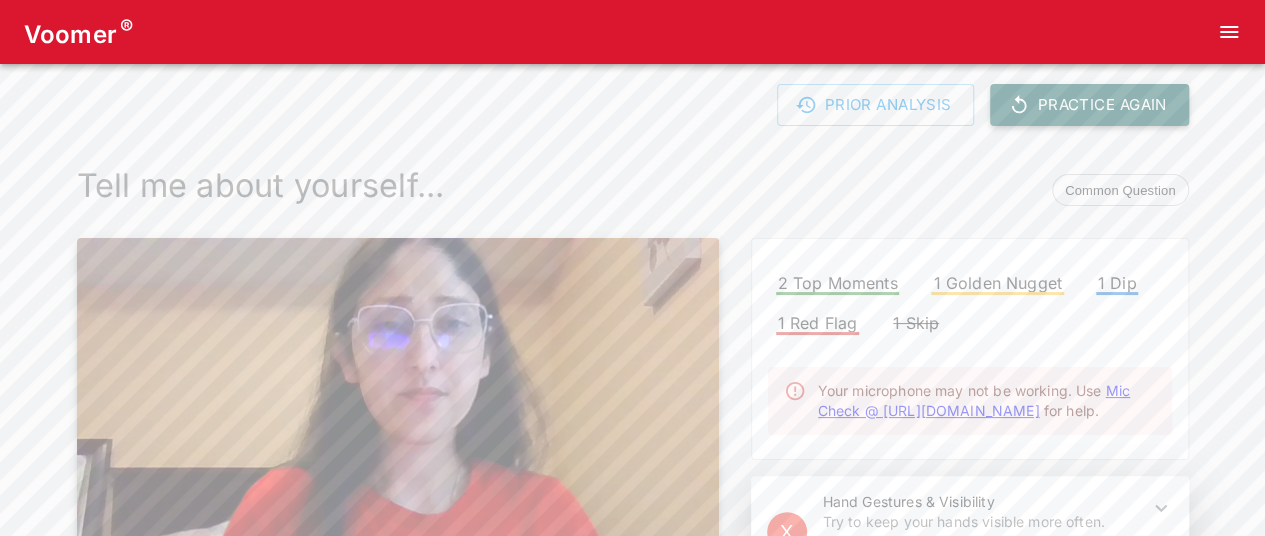 click on "Practice Again" at bounding box center [1089, 105] 